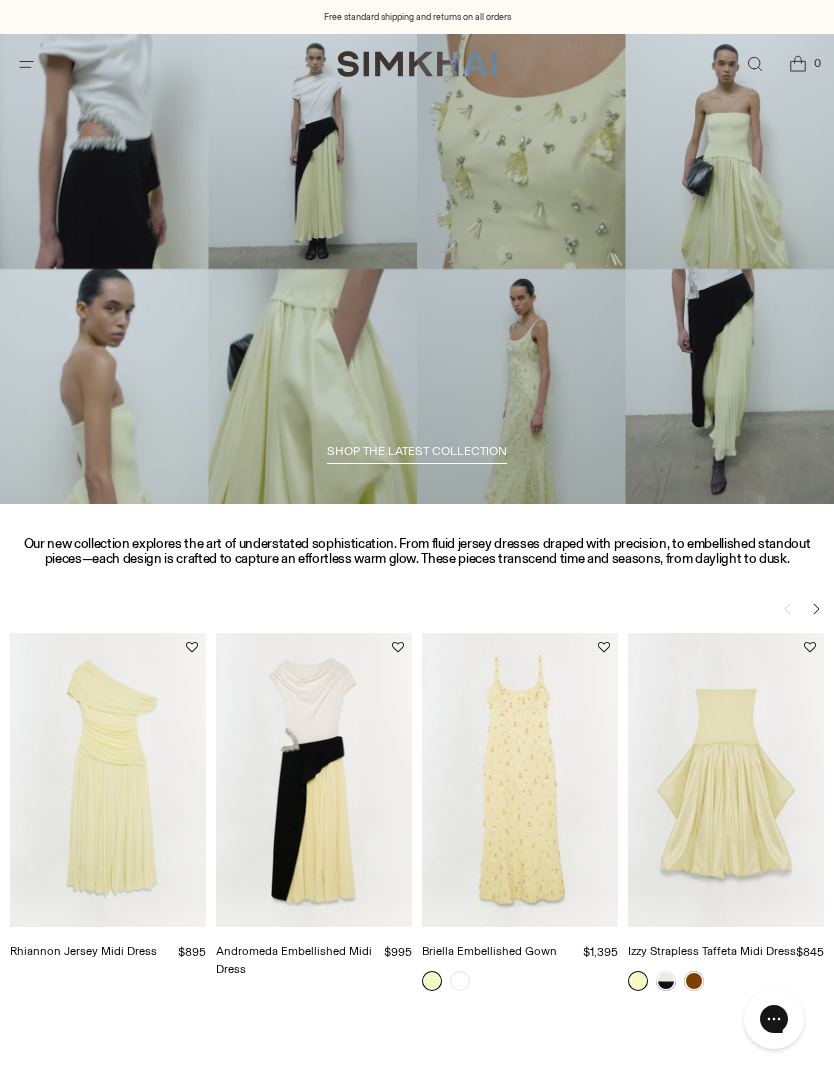 scroll, scrollTop: 0, scrollLeft: 0, axis: both 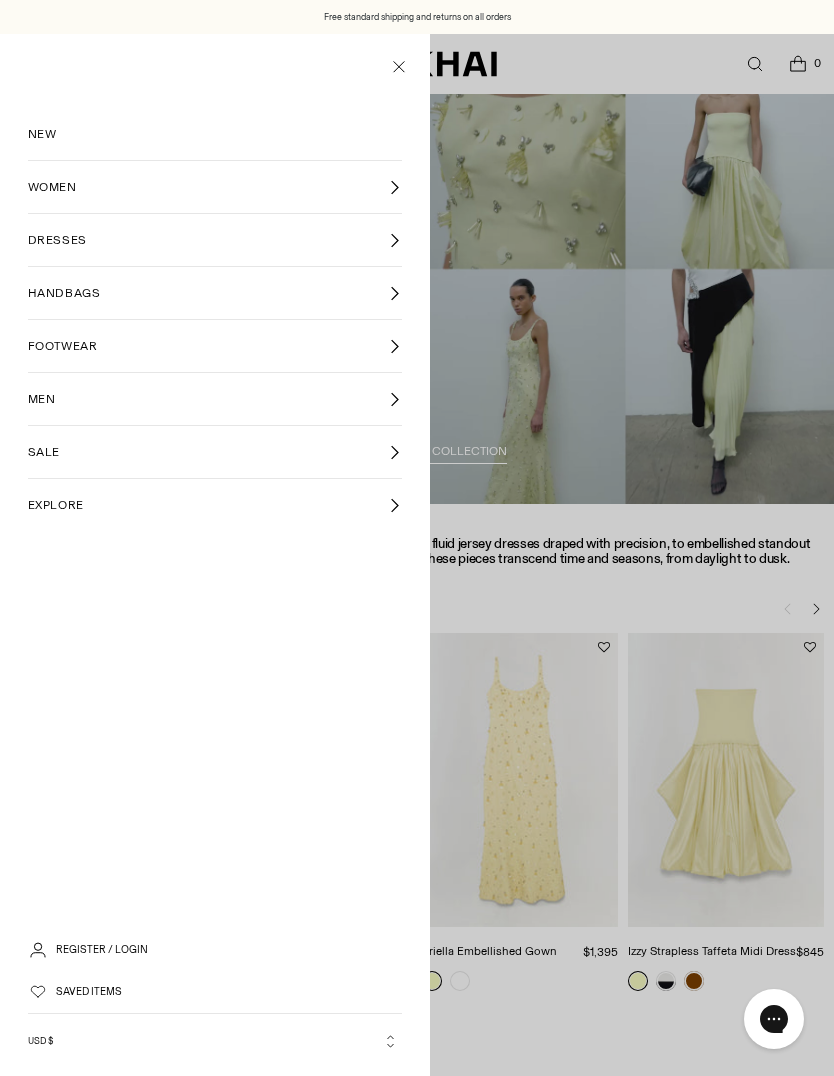 click on "SALE" at bounding box center (215, 452) 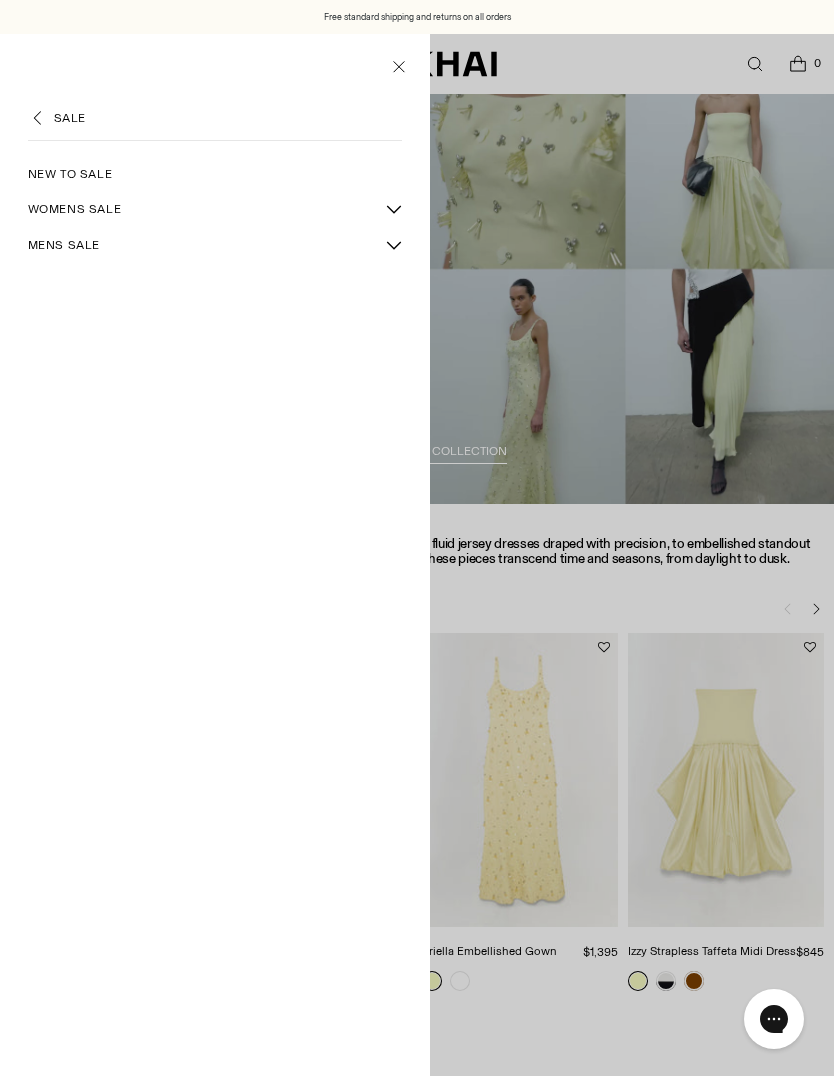 click on "WOMENS SALE" at bounding box center (202, 209) 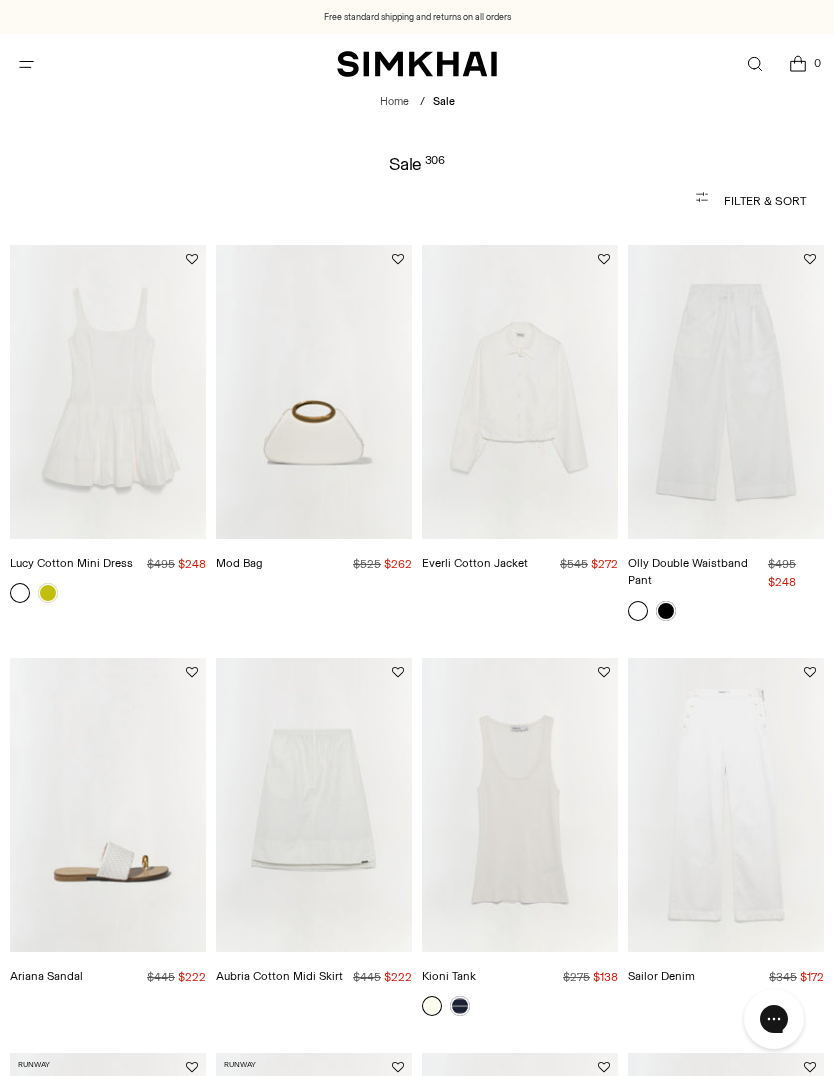 scroll, scrollTop: 0, scrollLeft: 0, axis: both 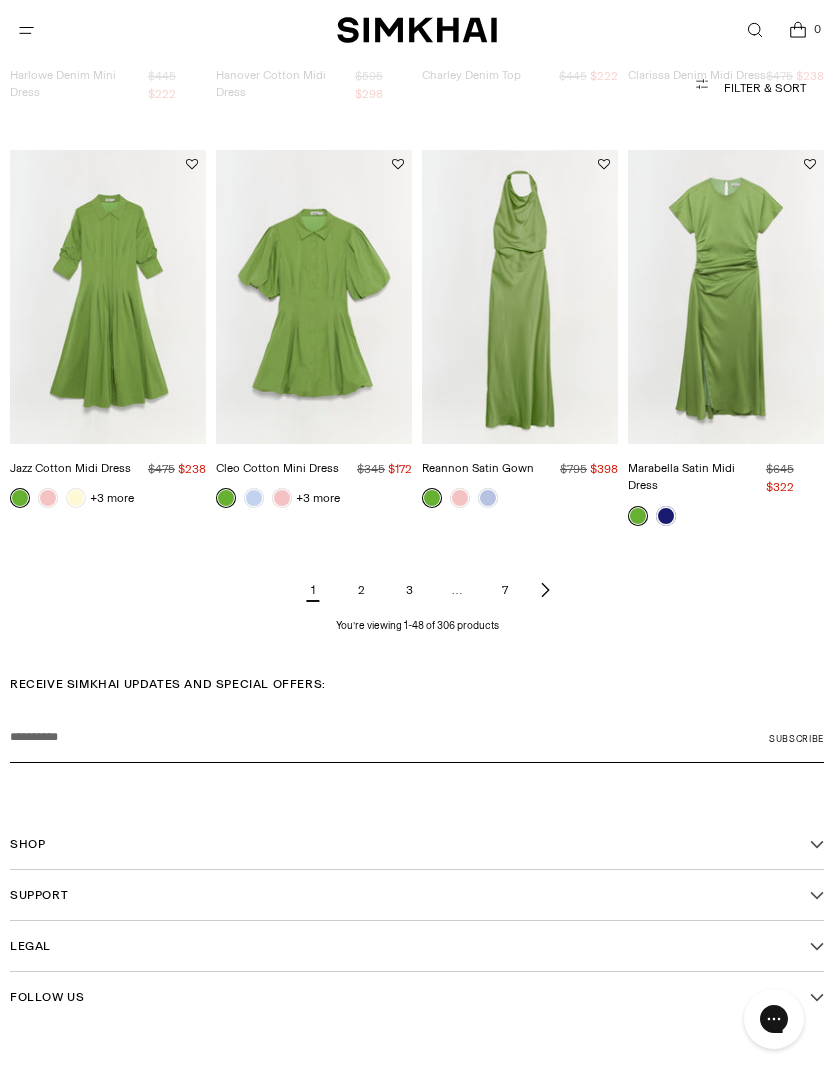 click on "2" at bounding box center (361, 590) 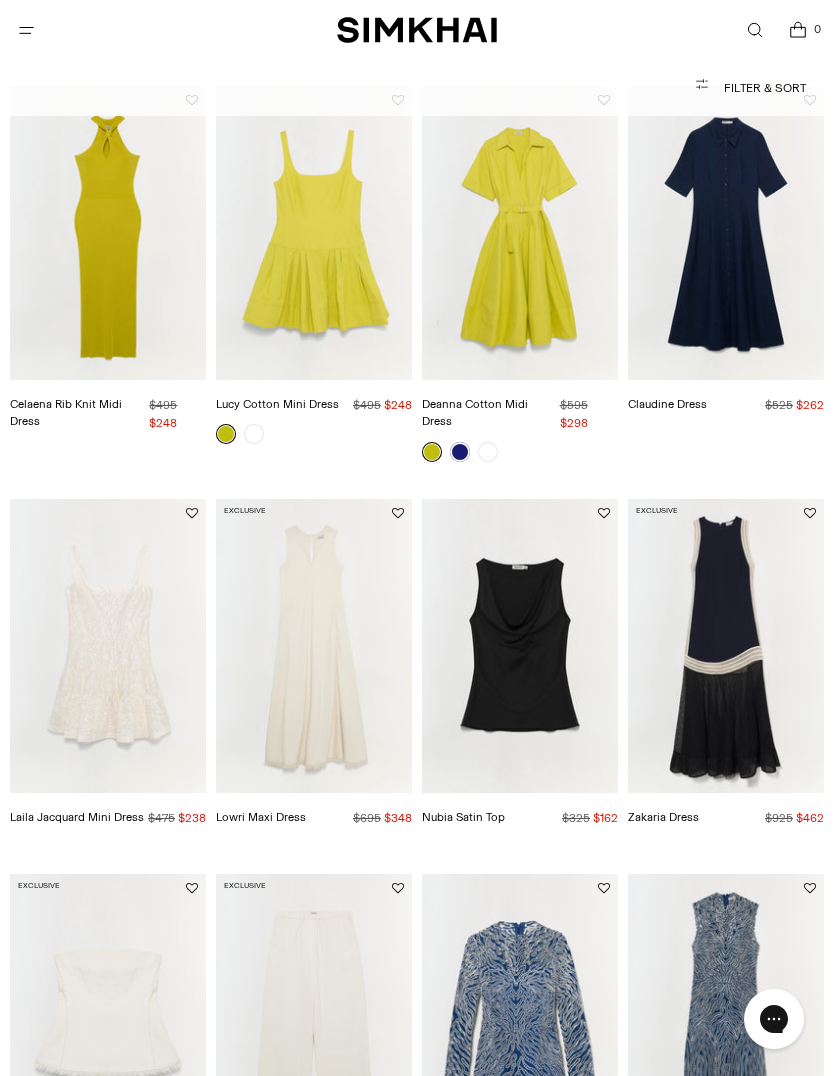 scroll, scrollTop: 551, scrollLeft: 0, axis: vertical 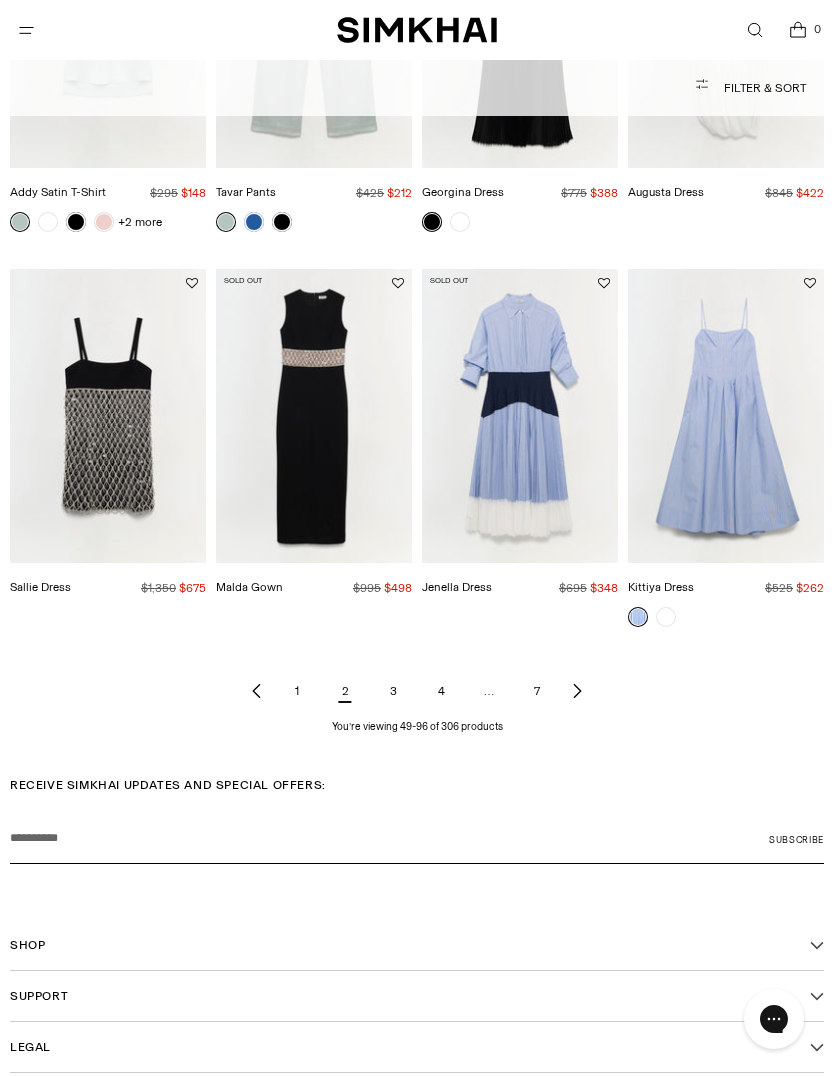 click 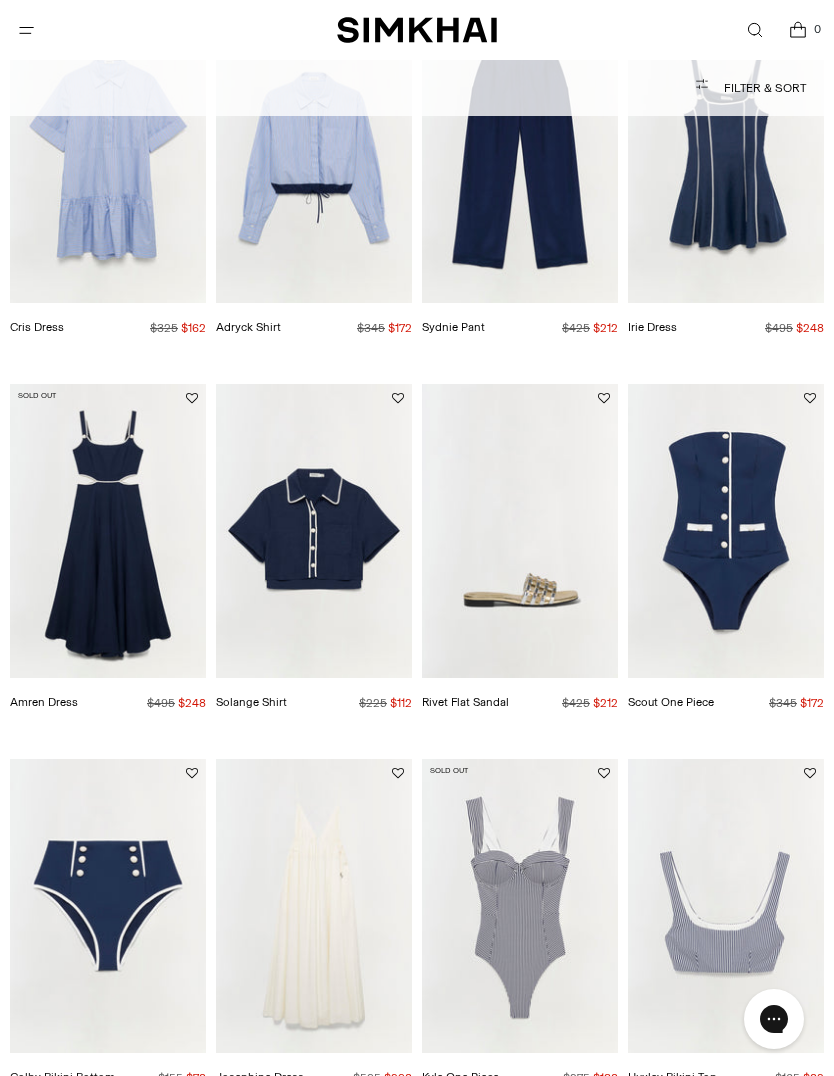 scroll, scrollTop: 0, scrollLeft: 0, axis: both 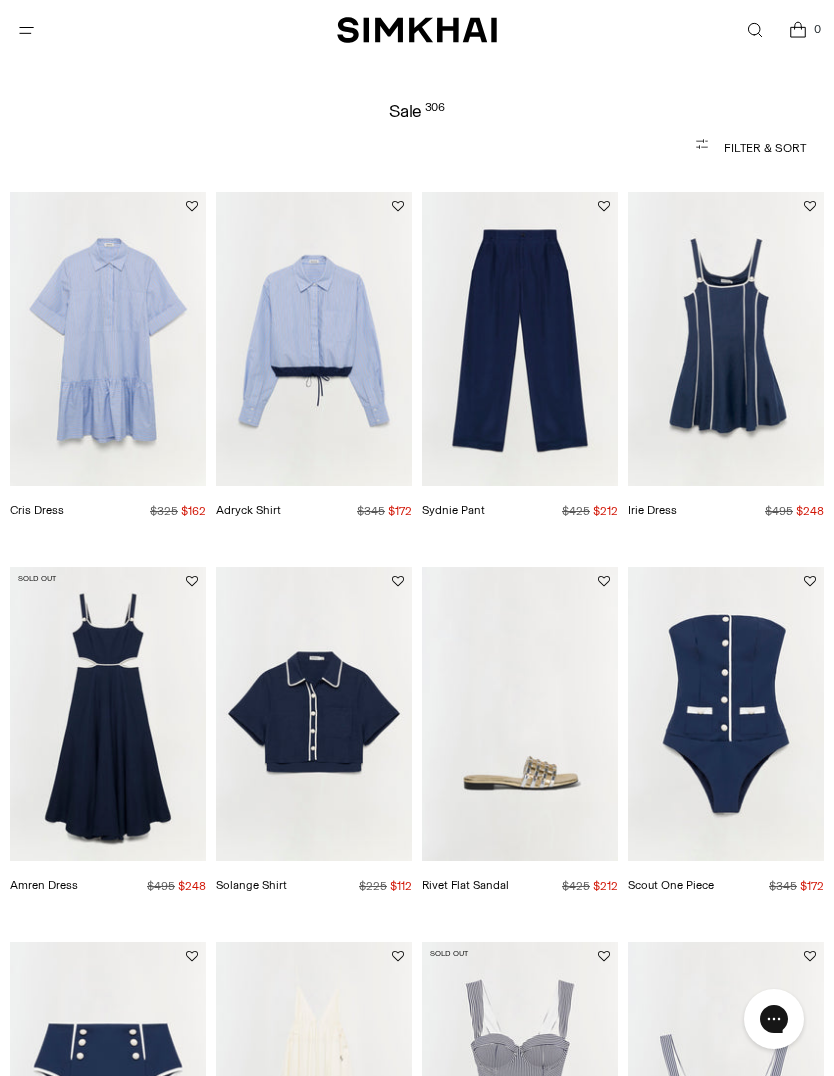 click at bounding box center [108, 339] 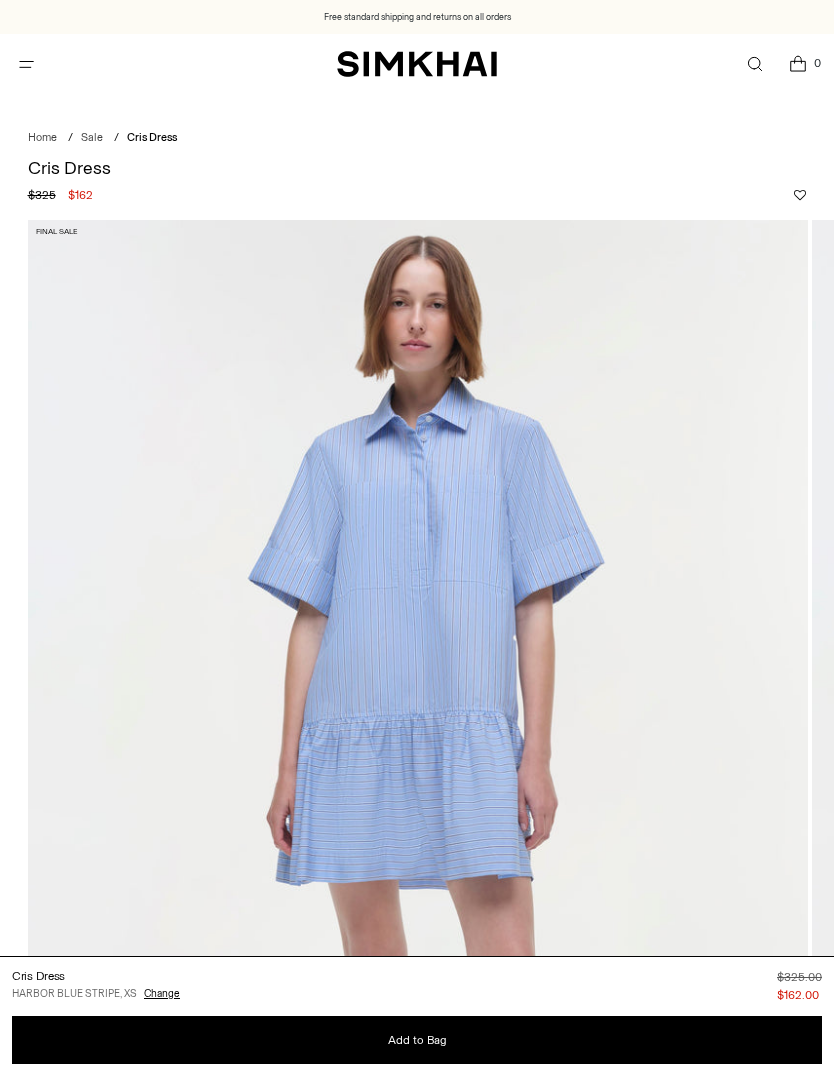 scroll, scrollTop: 0, scrollLeft: 0, axis: both 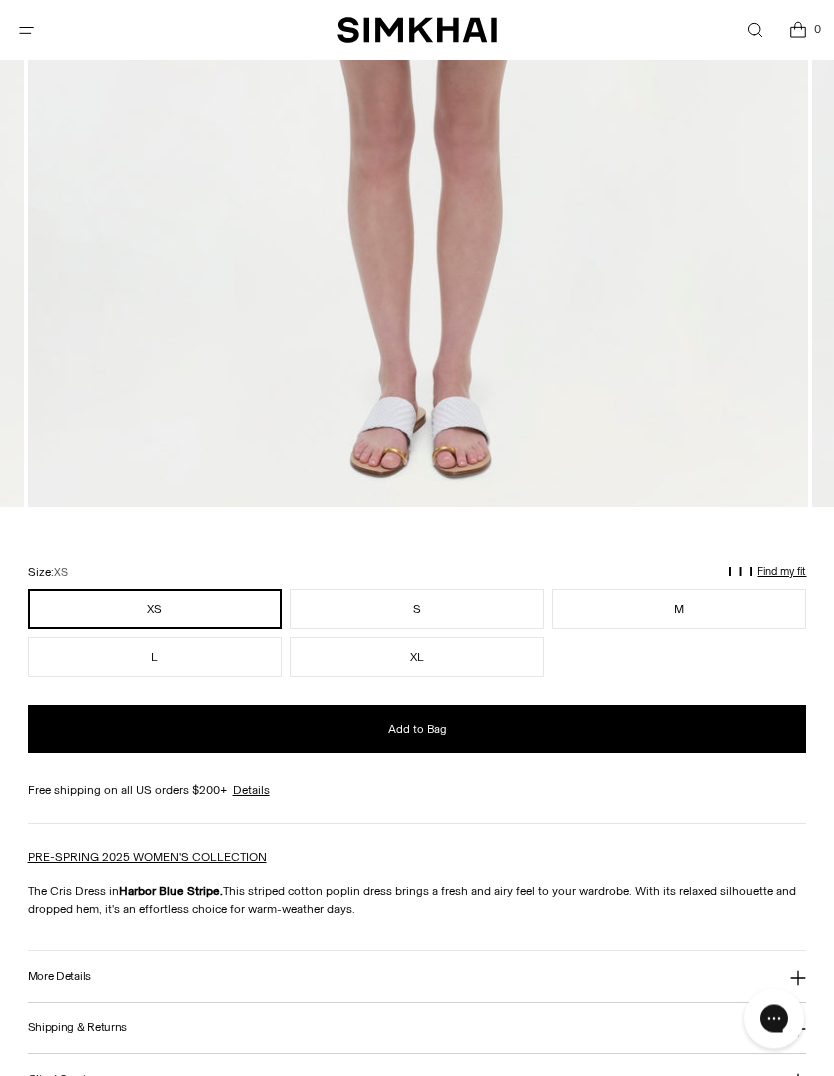 click on "M" at bounding box center [679, 610] 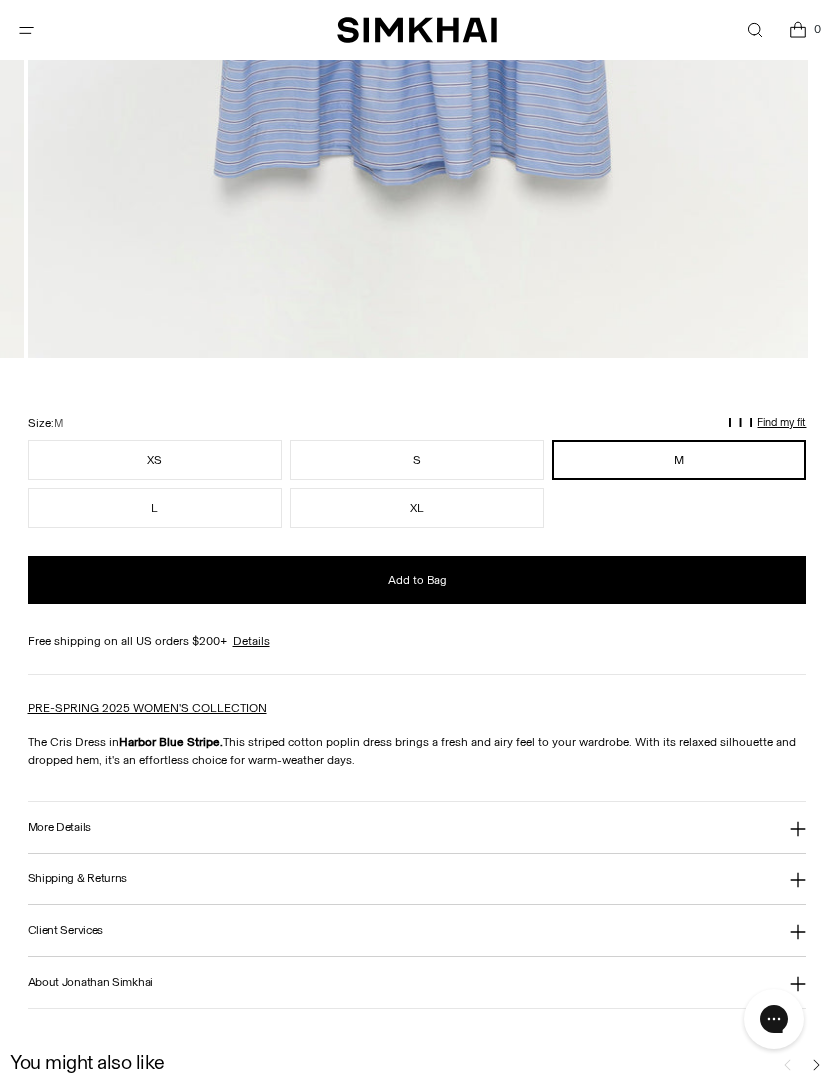 scroll, scrollTop: 1064, scrollLeft: 0, axis: vertical 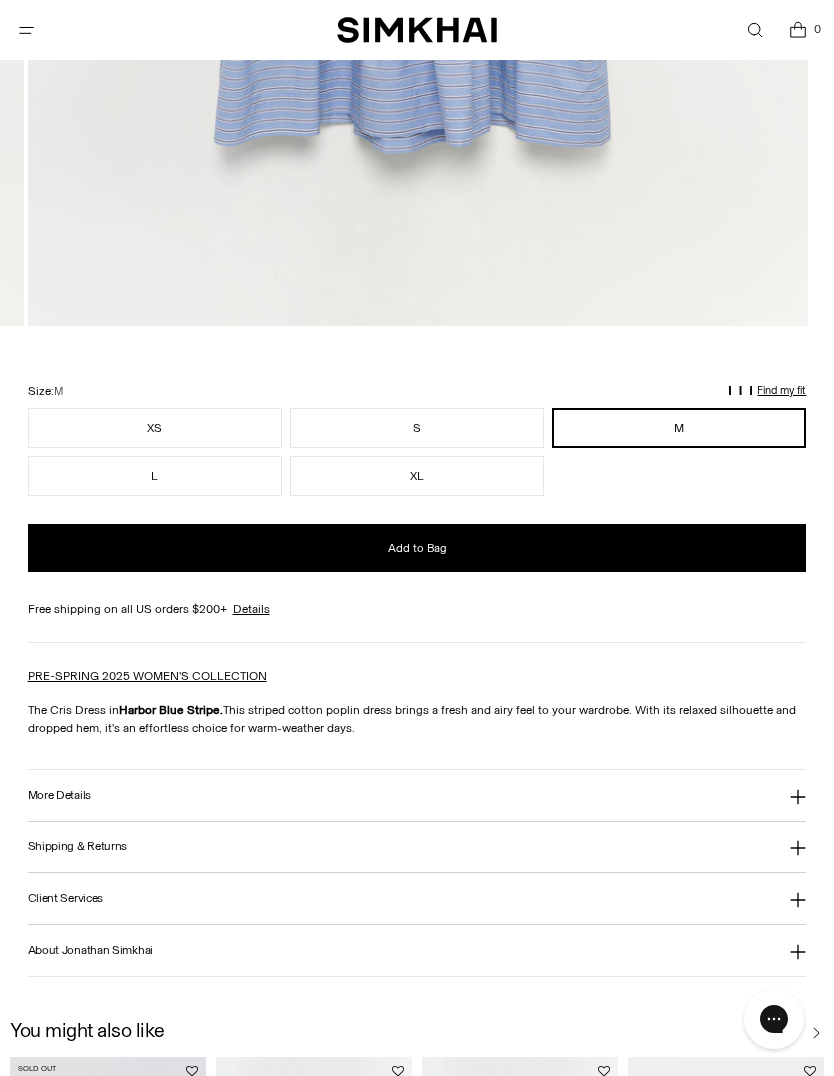 click on "Find my fit" at bounding box center [152, 399] 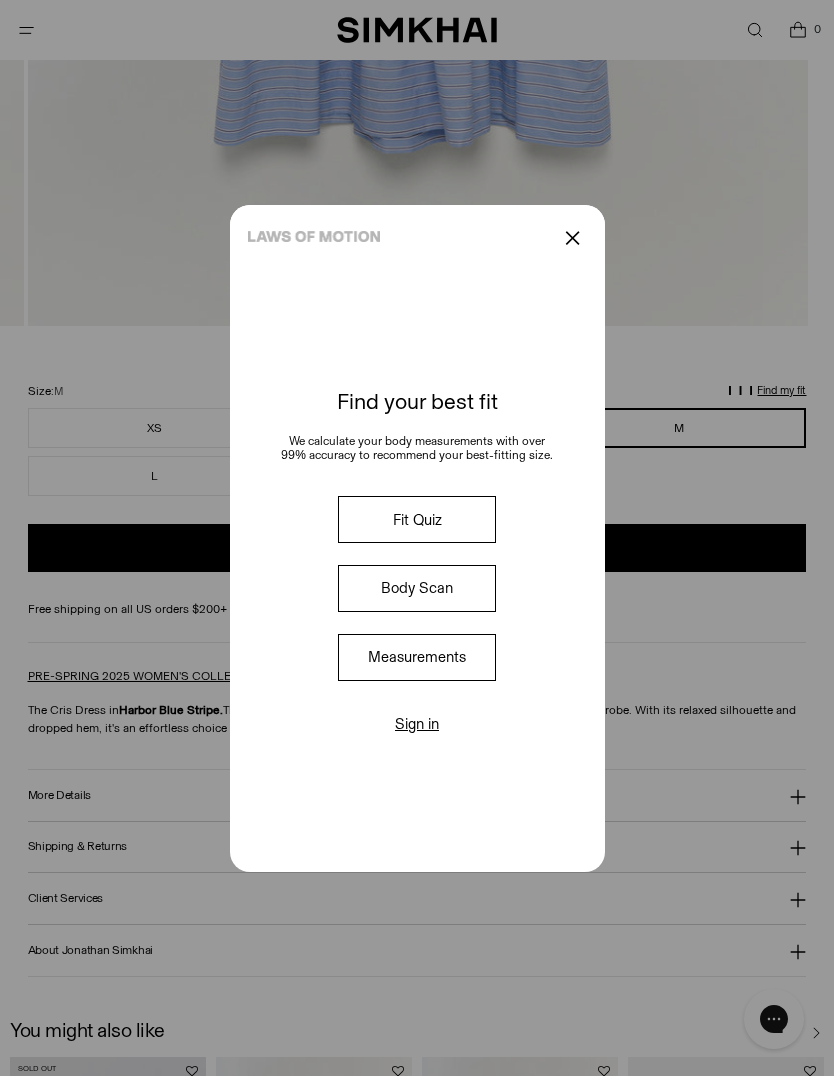 click on "Fit Quiz" at bounding box center (417, 519) 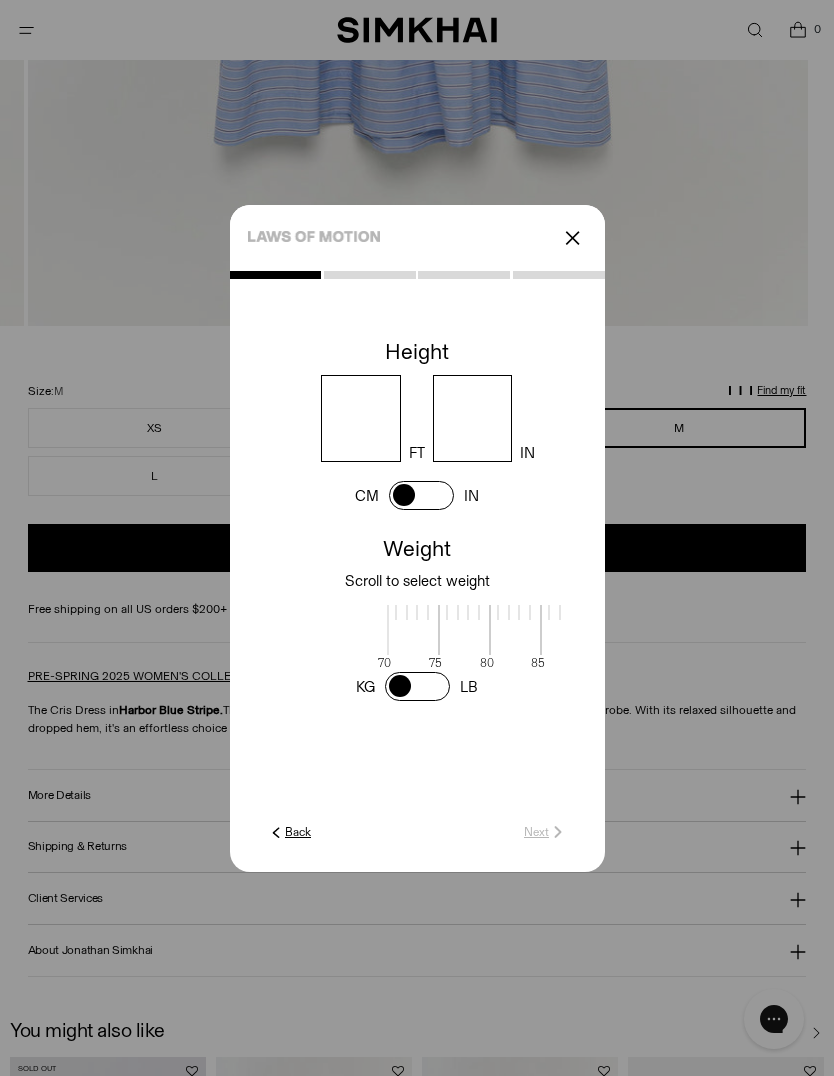scroll, scrollTop: 4, scrollLeft: 658, axis: both 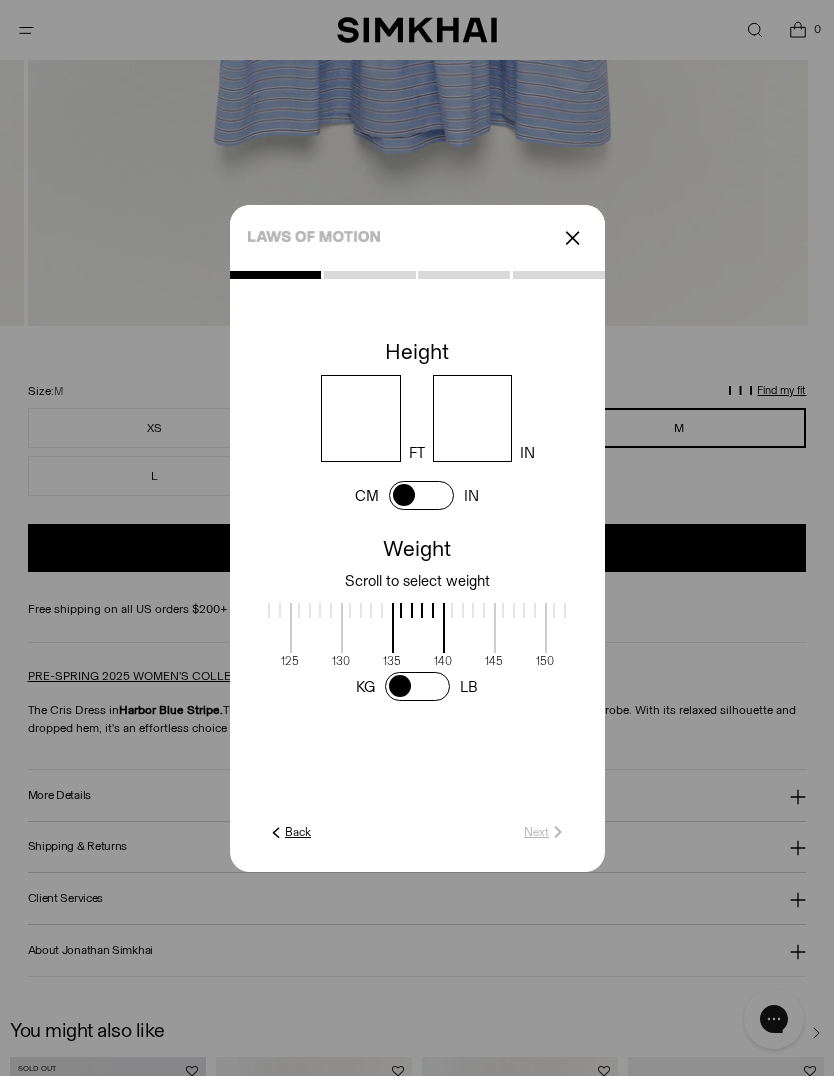 click at bounding box center [360, 418] 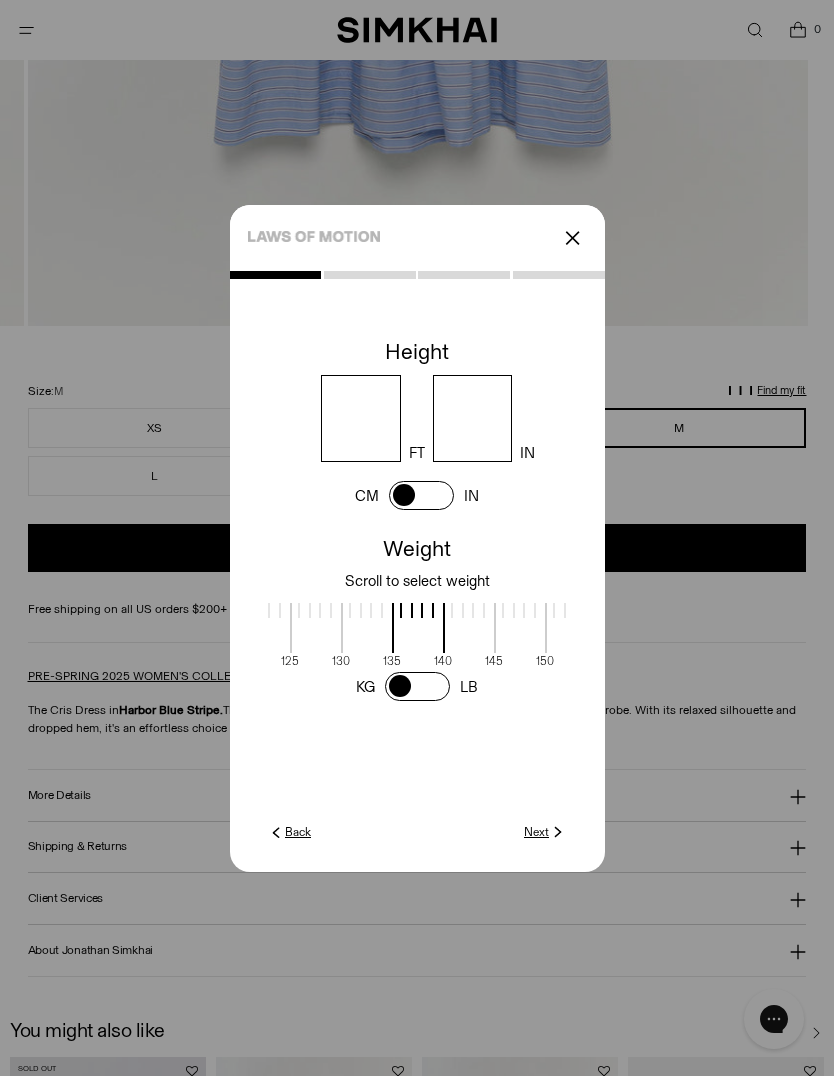 type on "*" 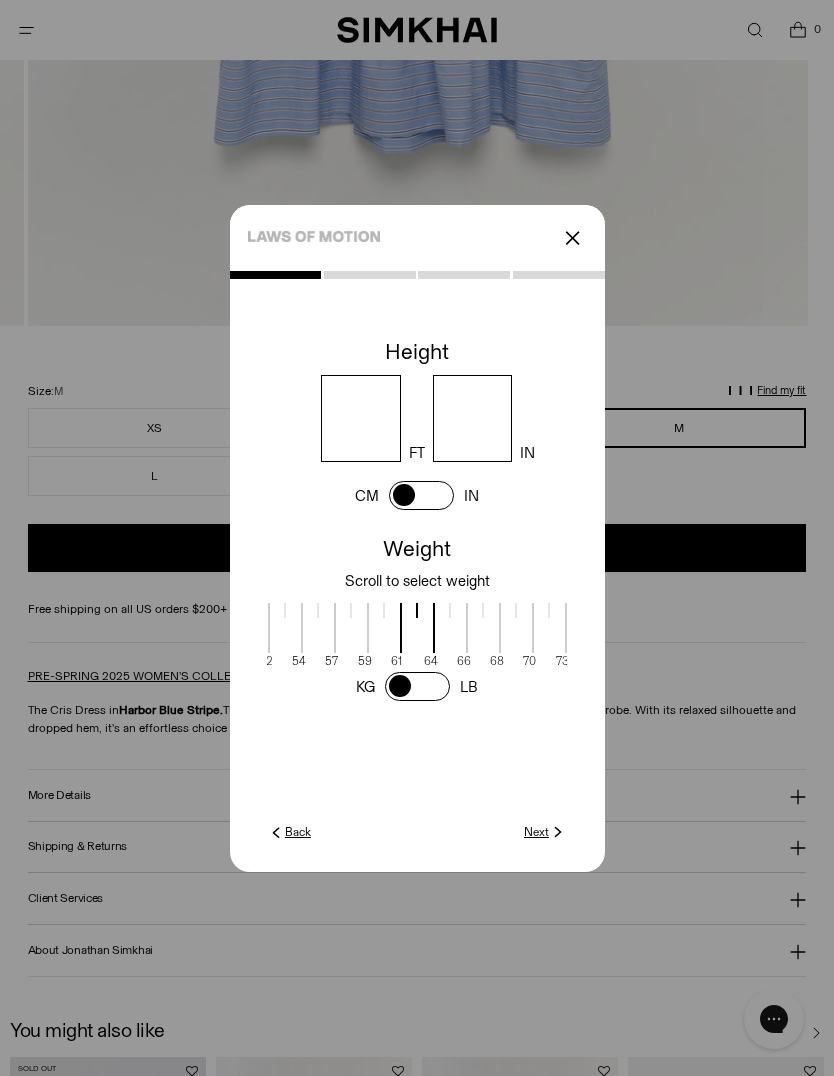 click at bounding box center (417, 686) 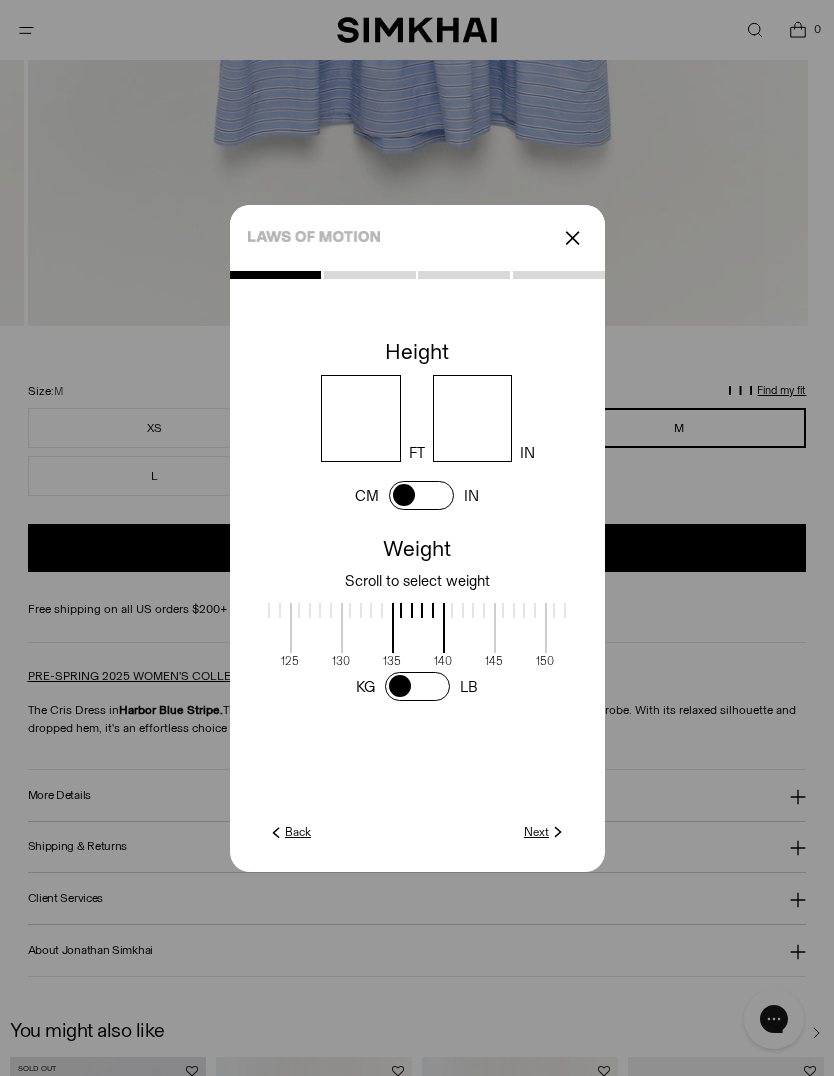 scroll, scrollTop: 5, scrollLeft: 659, axis: both 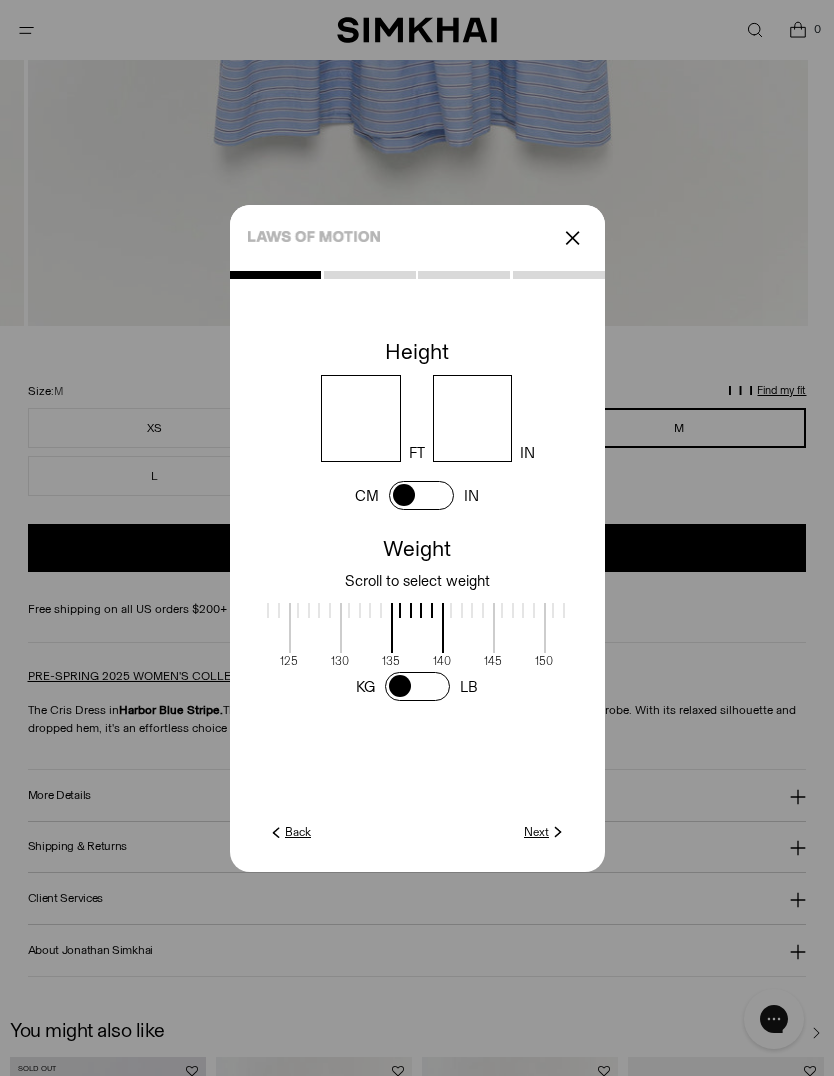 click at bounding box center [417, 686] 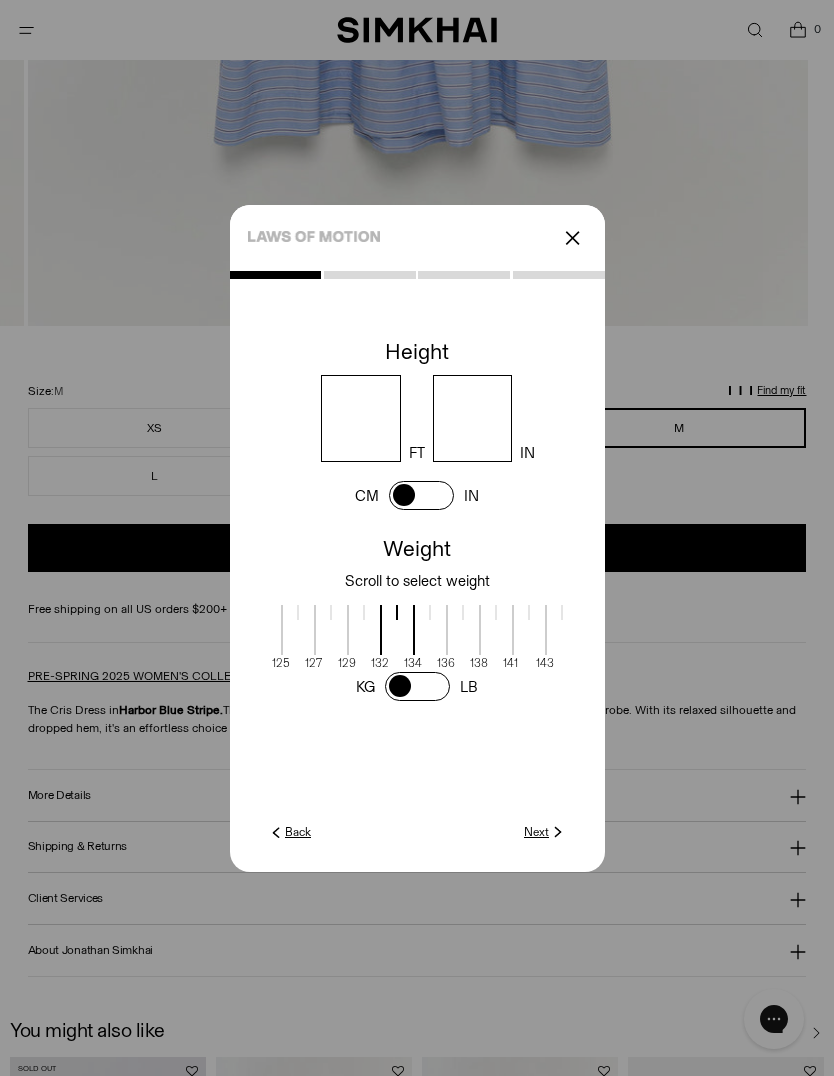 scroll, scrollTop: 0, scrollLeft: 1455, axis: horizontal 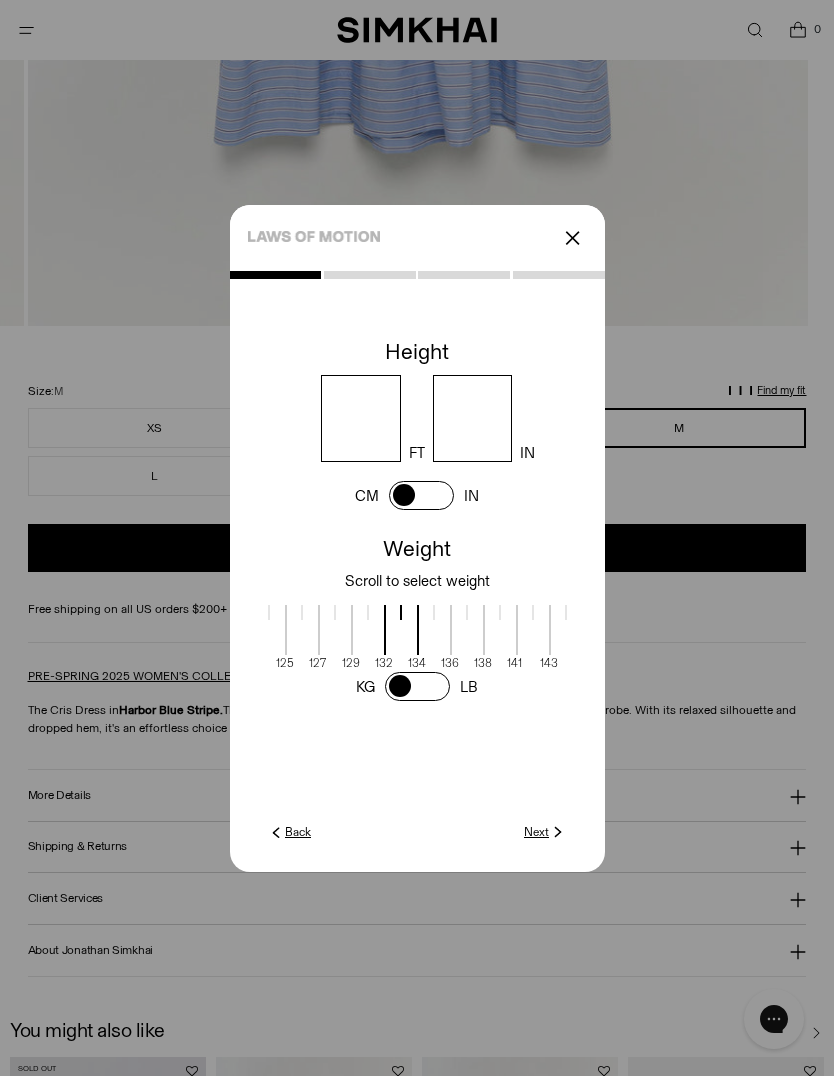 click on "LB" at bounding box center (469, 687) 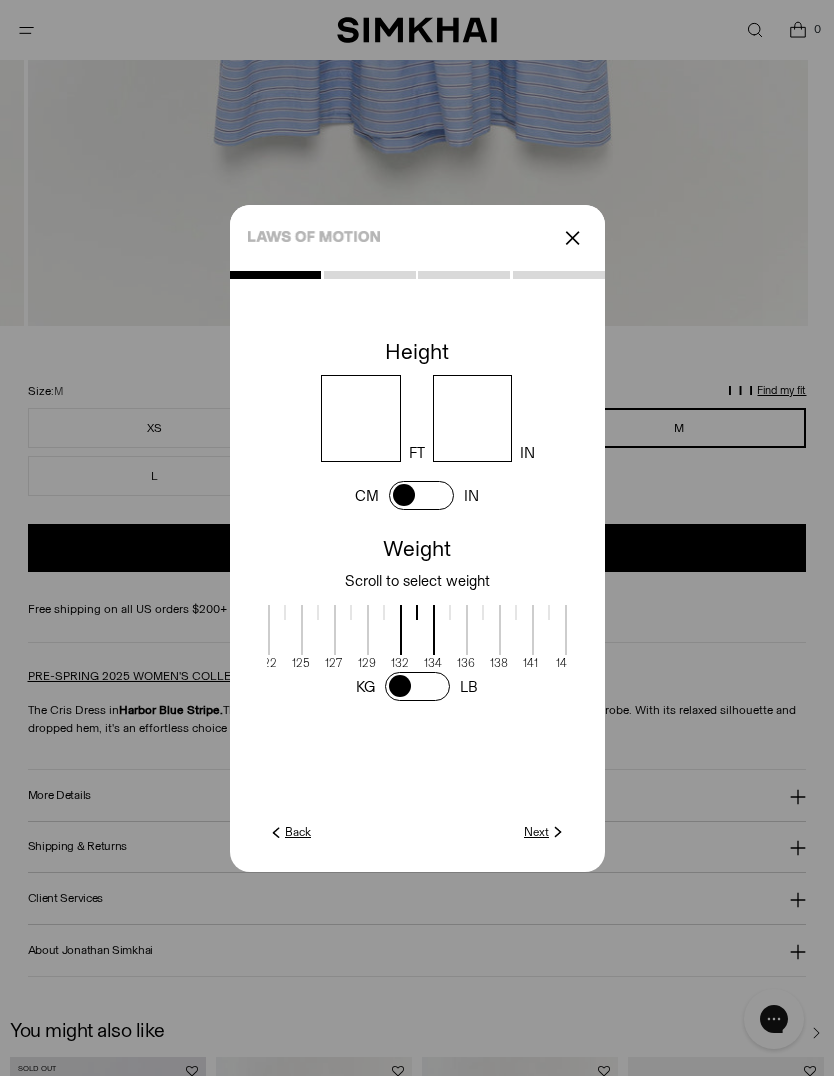click at bounding box center (483, 630) 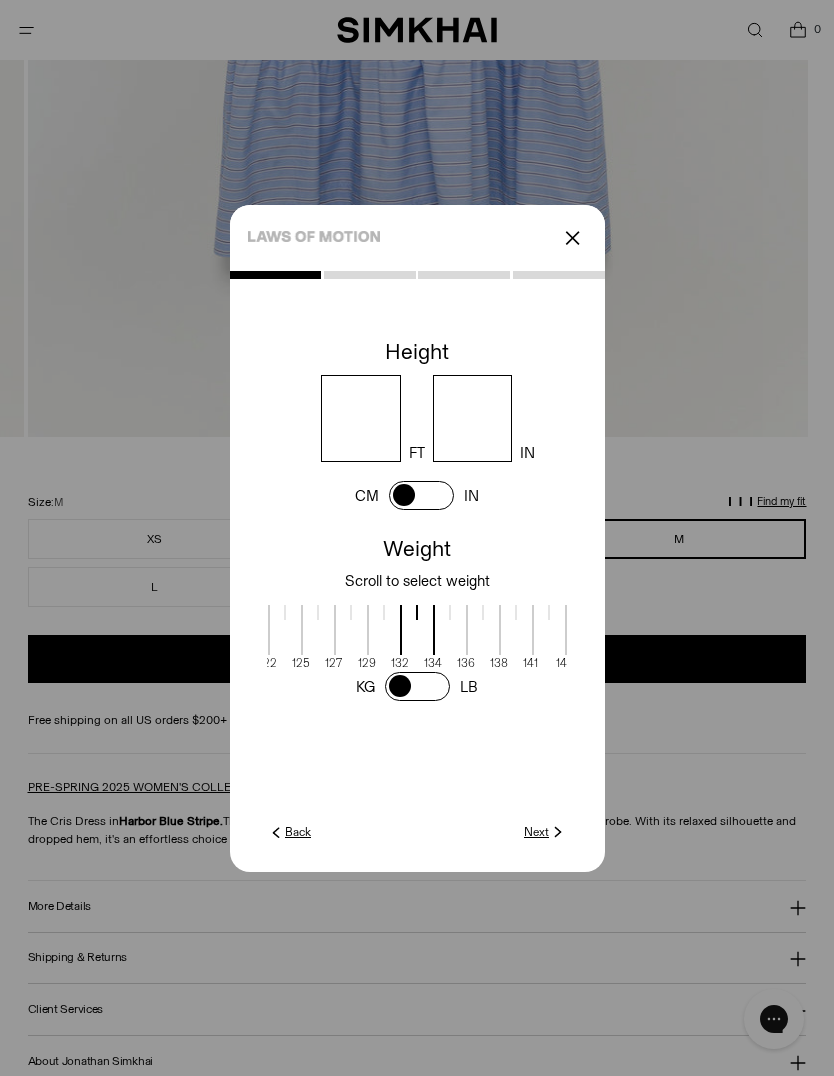 scroll, scrollTop: 951, scrollLeft: 0, axis: vertical 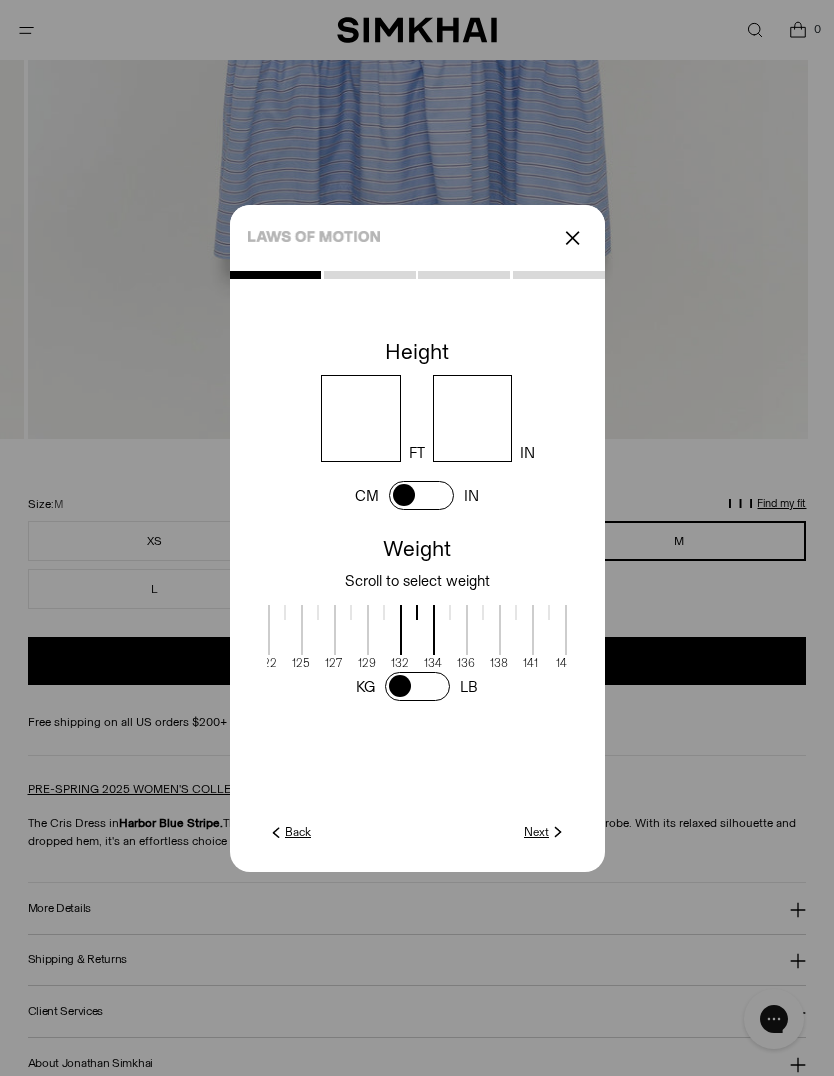 click on "KG           LB" at bounding box center [417, 687] 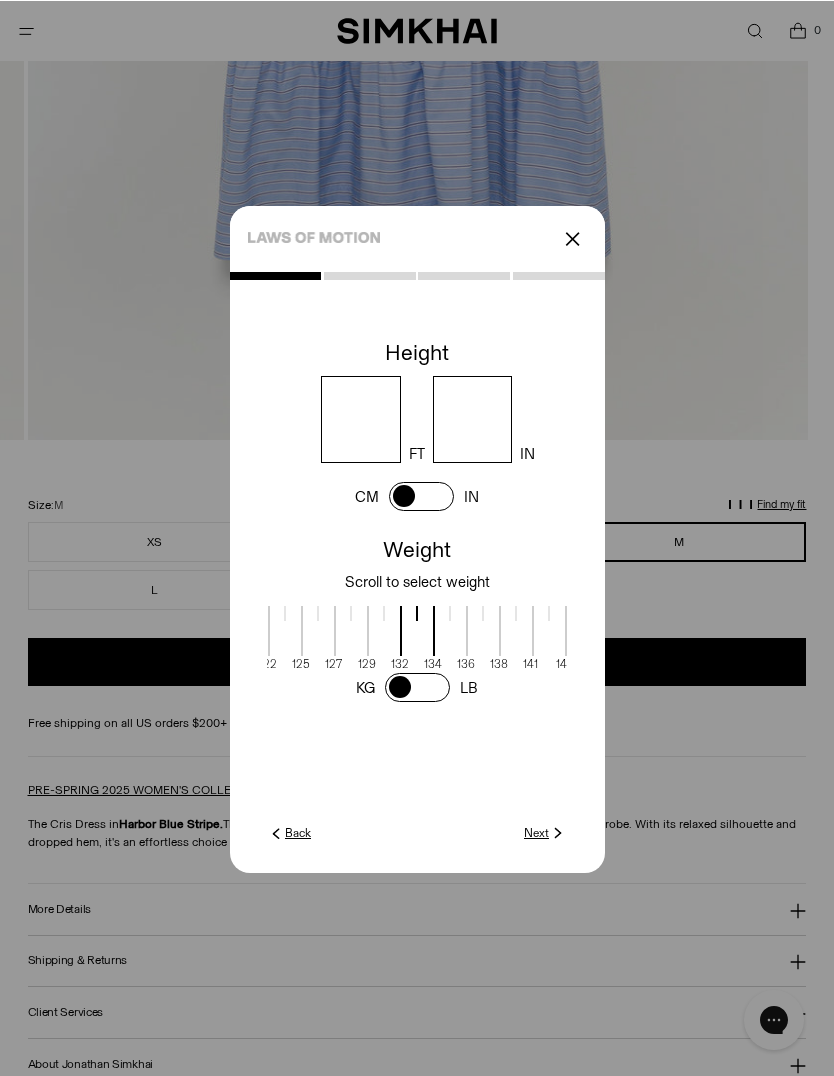 click on "KG           LB" at bounding box center (417, 687) 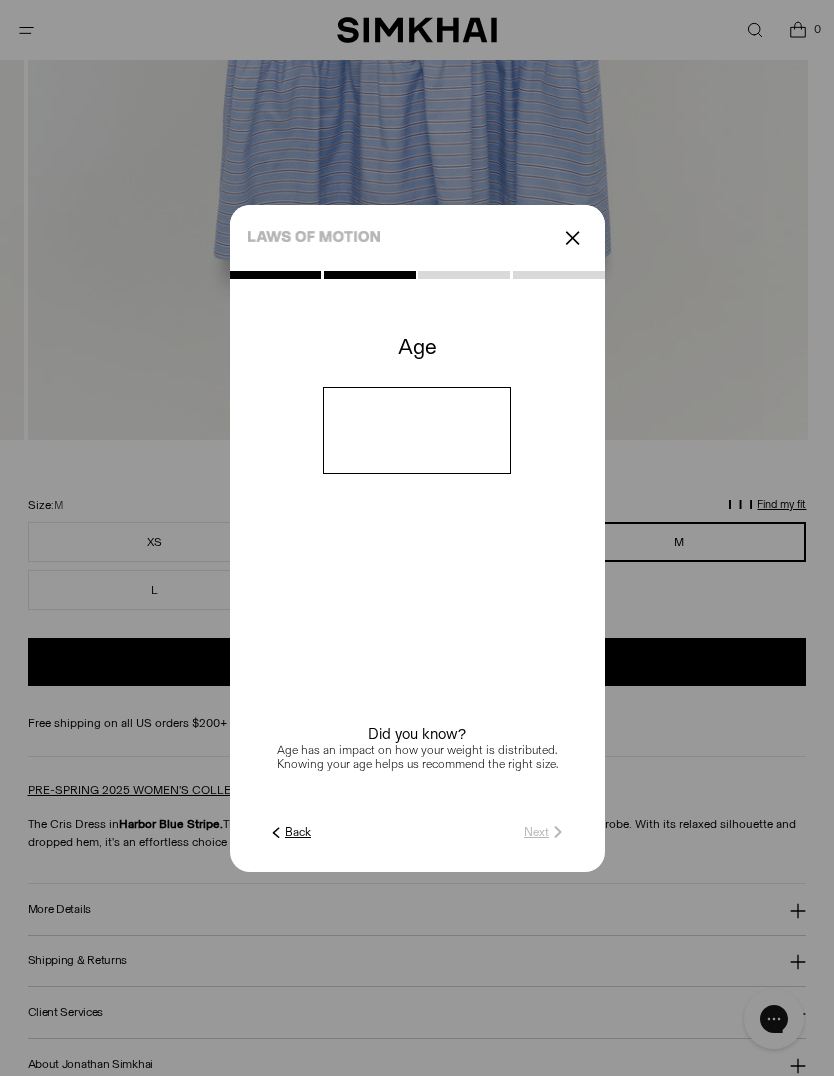 click at bounding box center (417, 430) 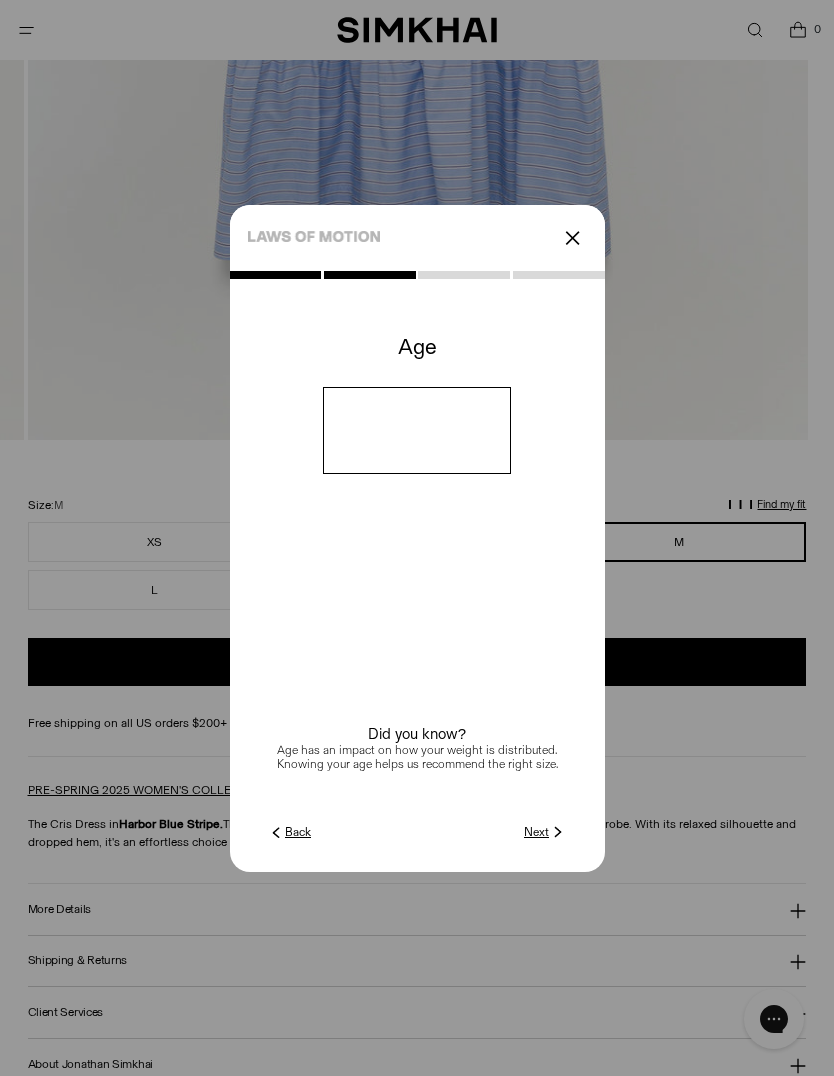 type on "**" 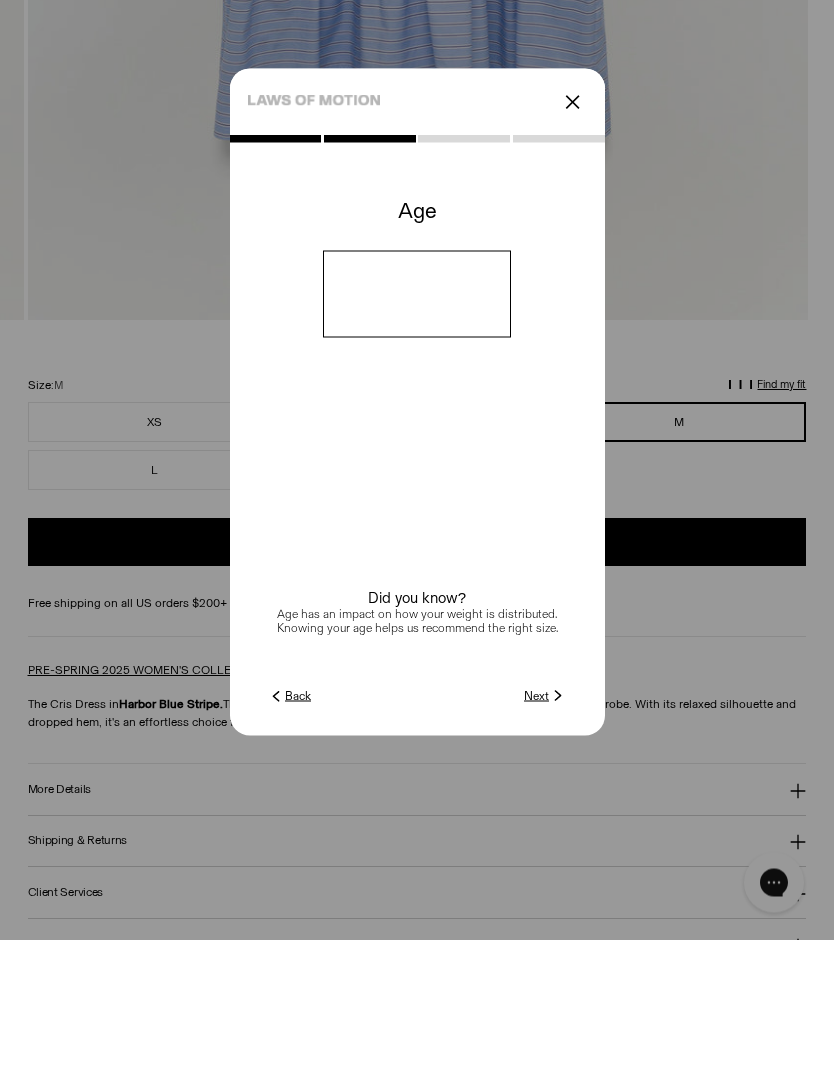 click on "Next" 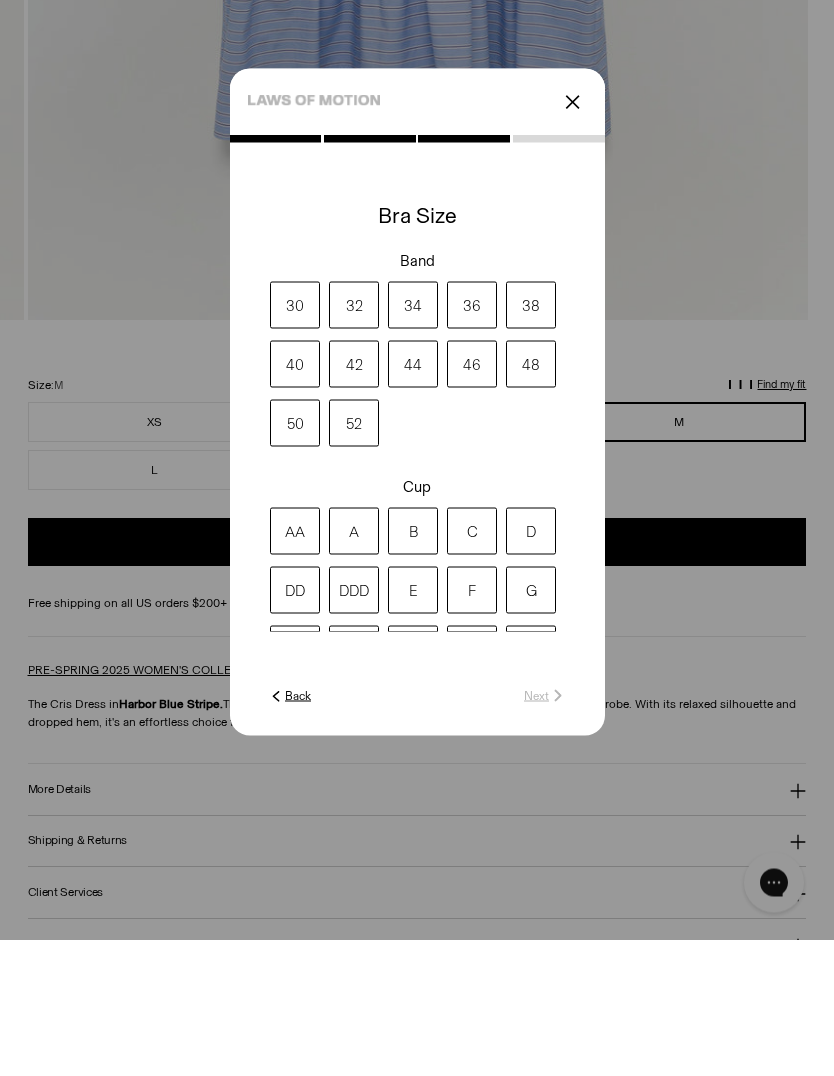 scroll, scrollTop: 1070, scrollLeft: 0, axis: vertical 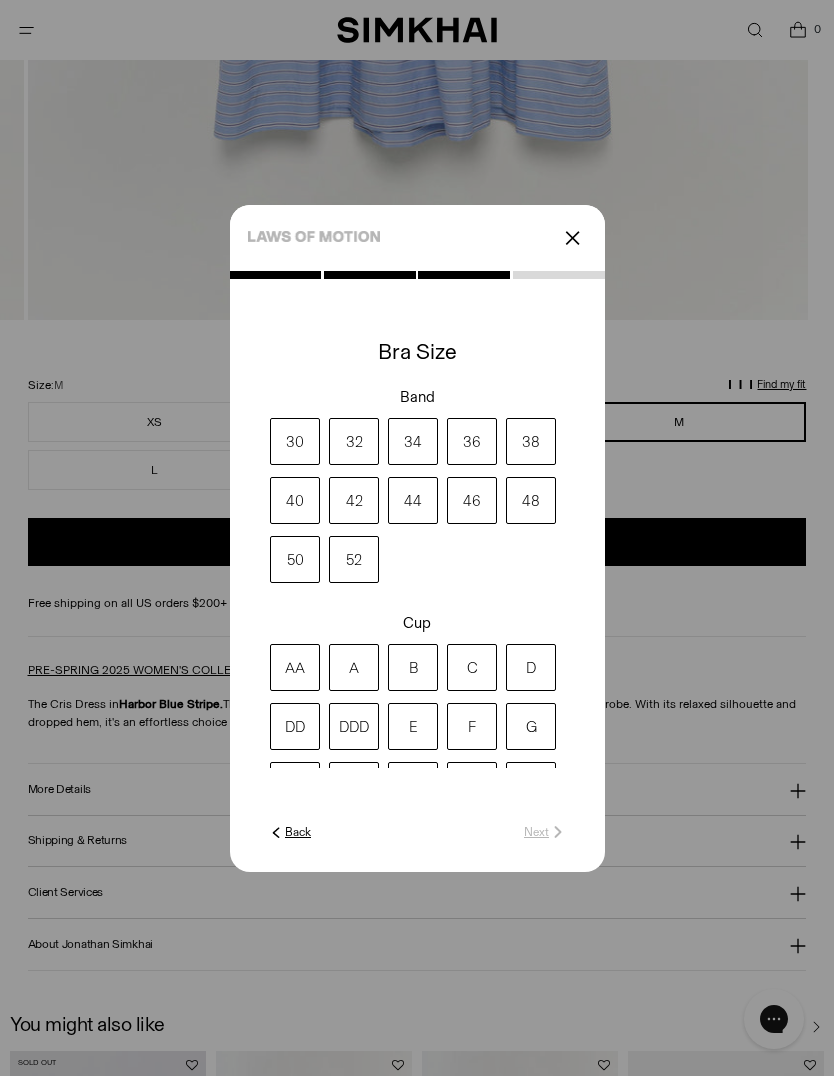 click on "34" at bounding box center [413, 441] 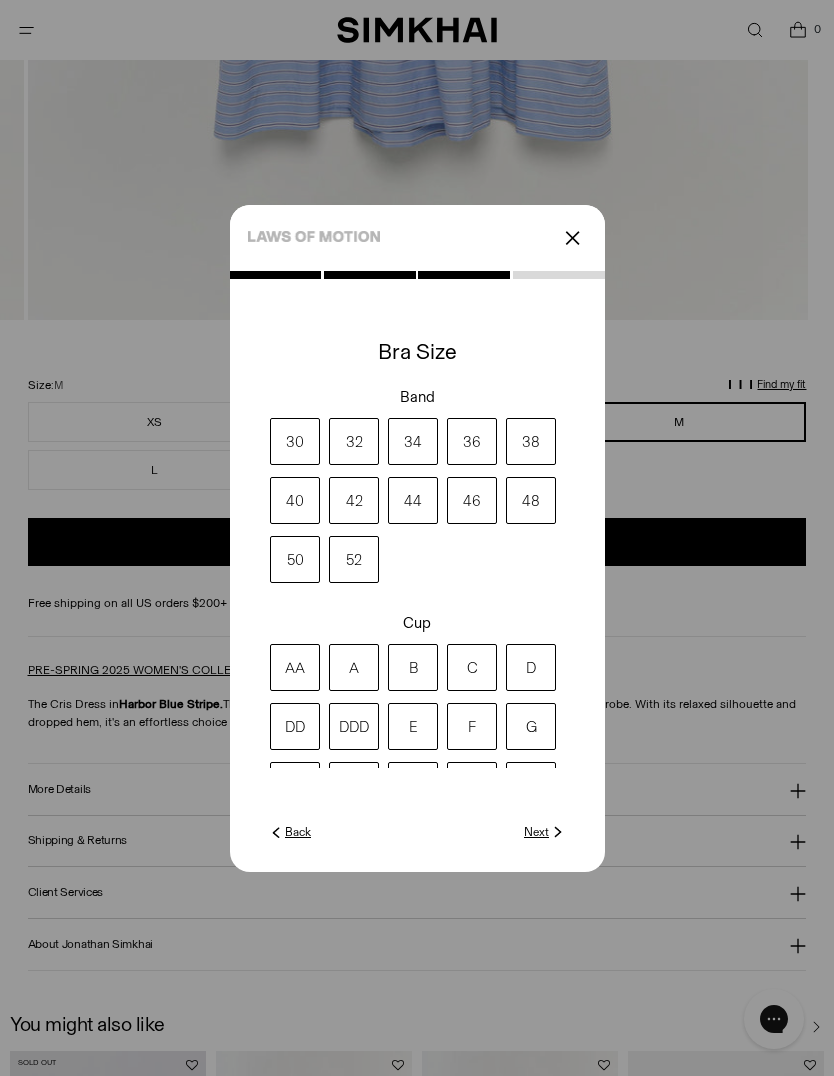 click on "Next" 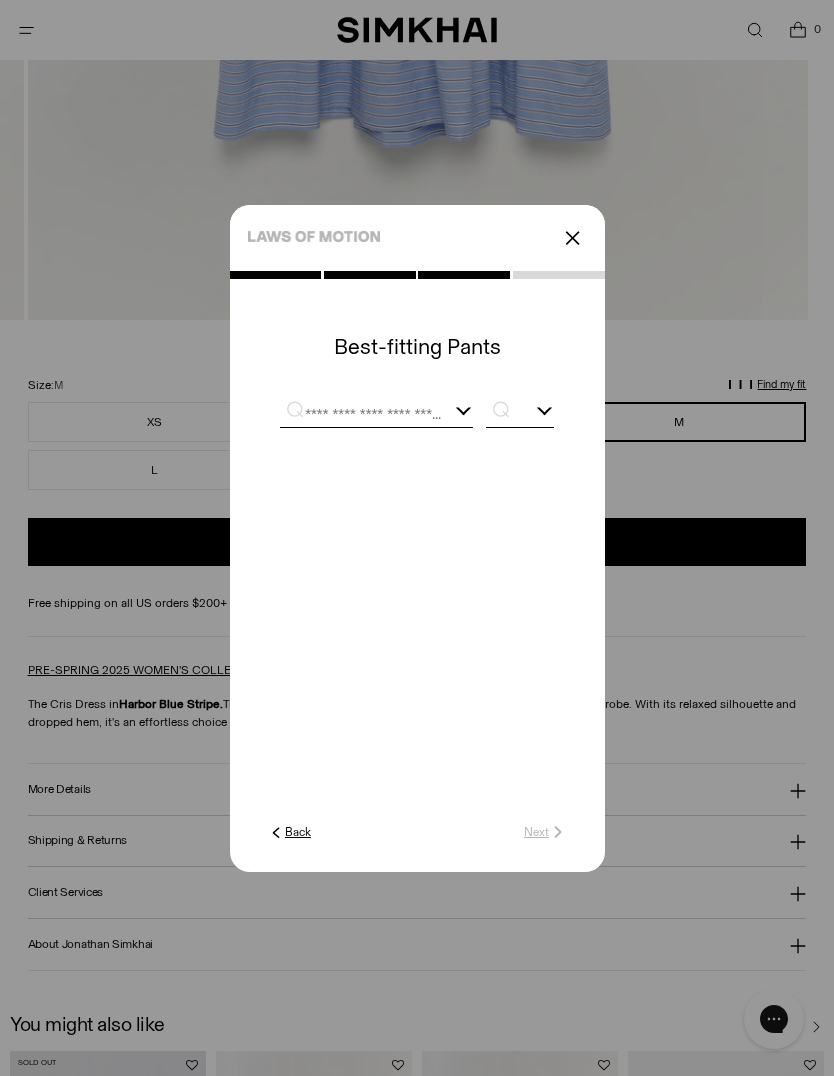 click at bounding box center [362, 414] 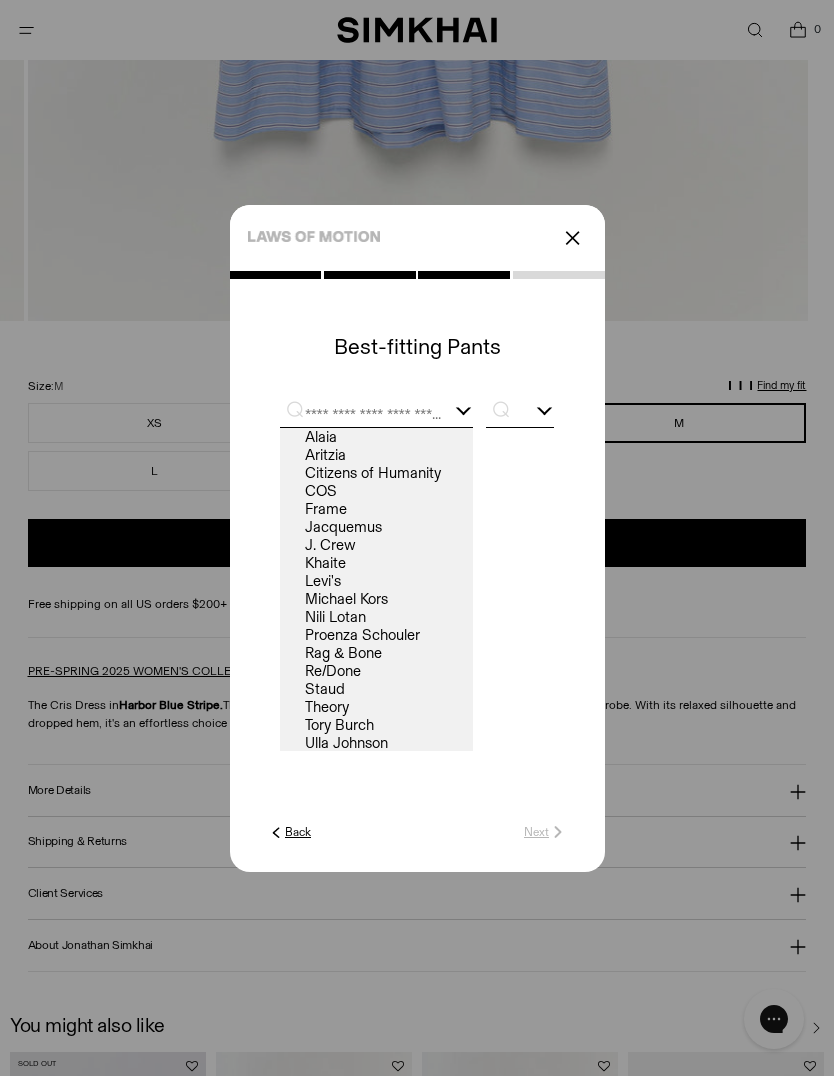 click on "J. Crew" at bounding box center [376, 545] 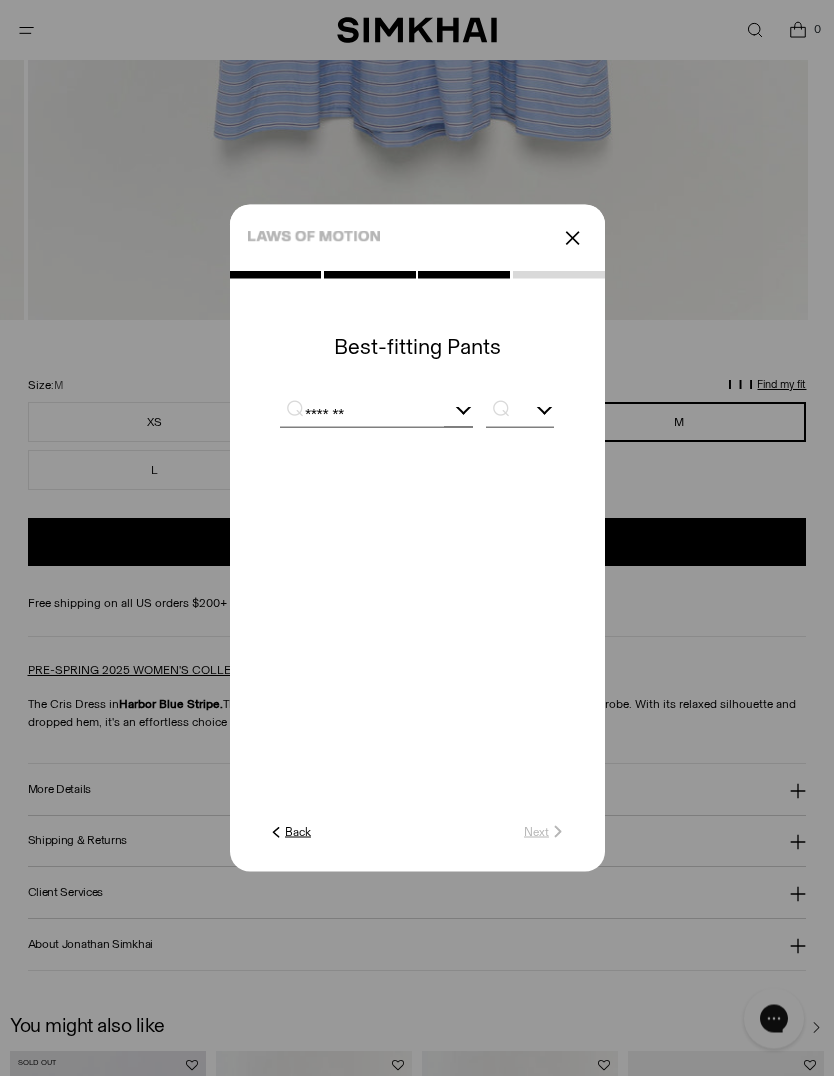 click at bounding box center (519, 414) 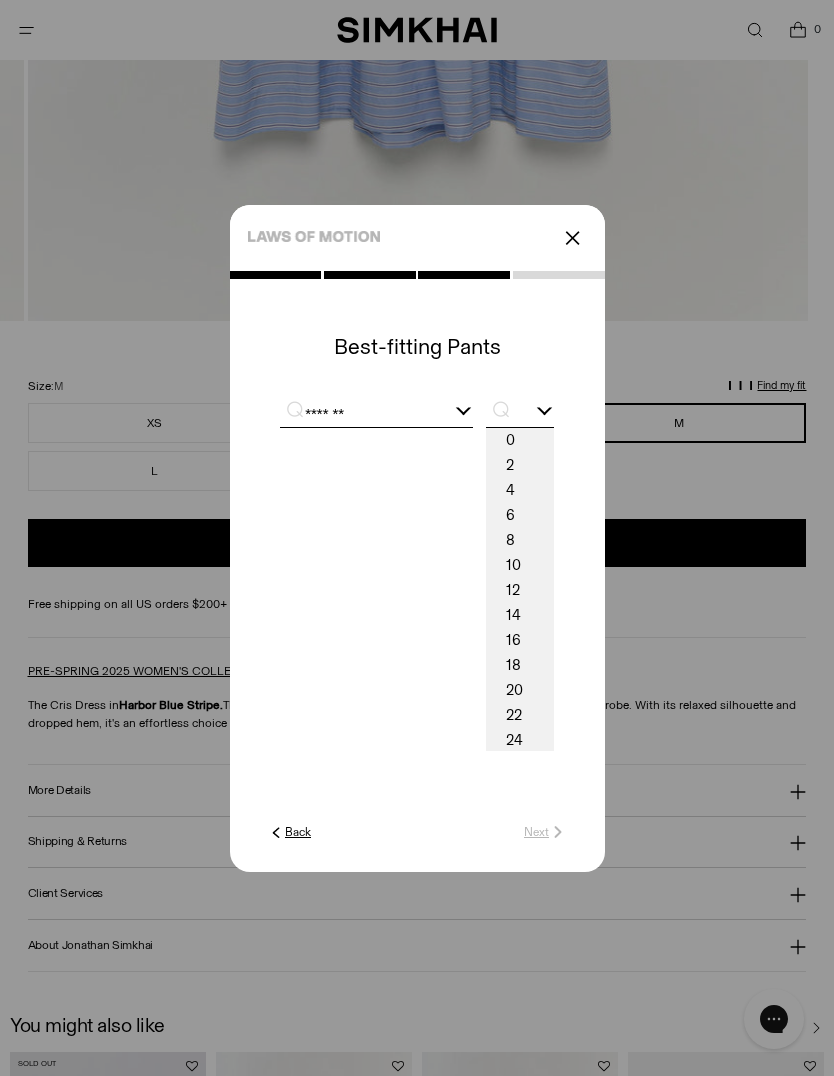 click on "8" at bounding box center (519, 540) 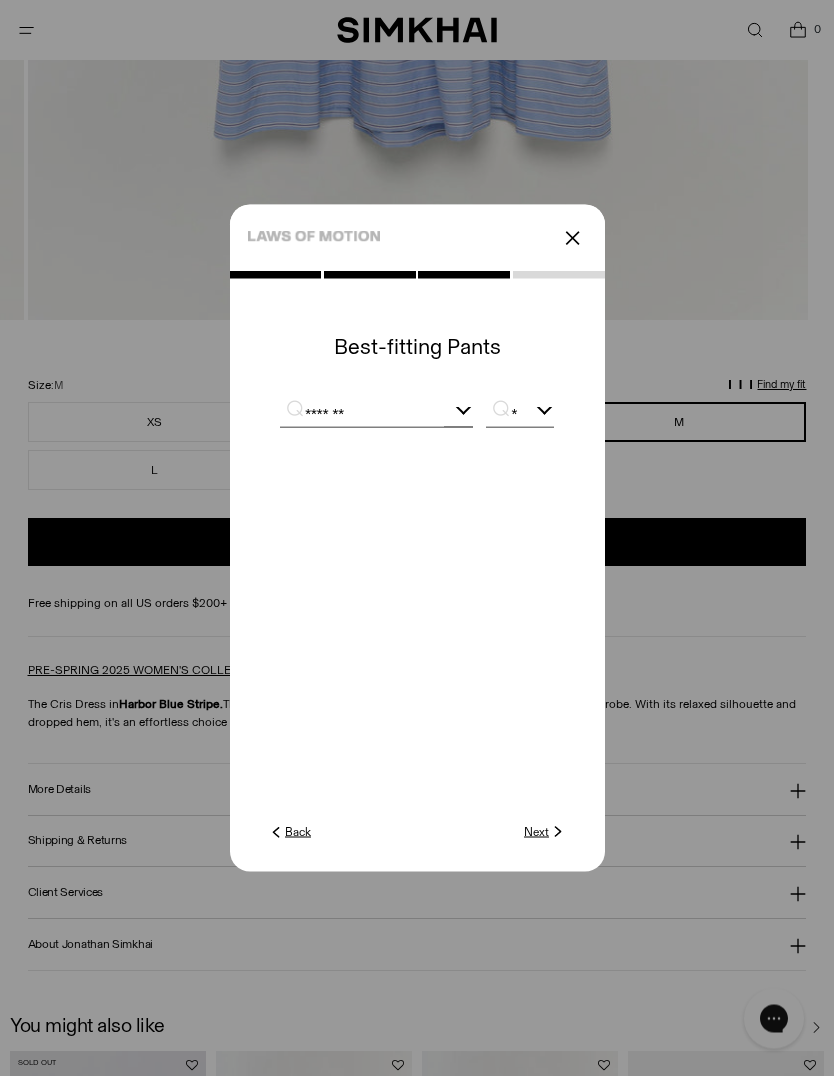 click on "Next" 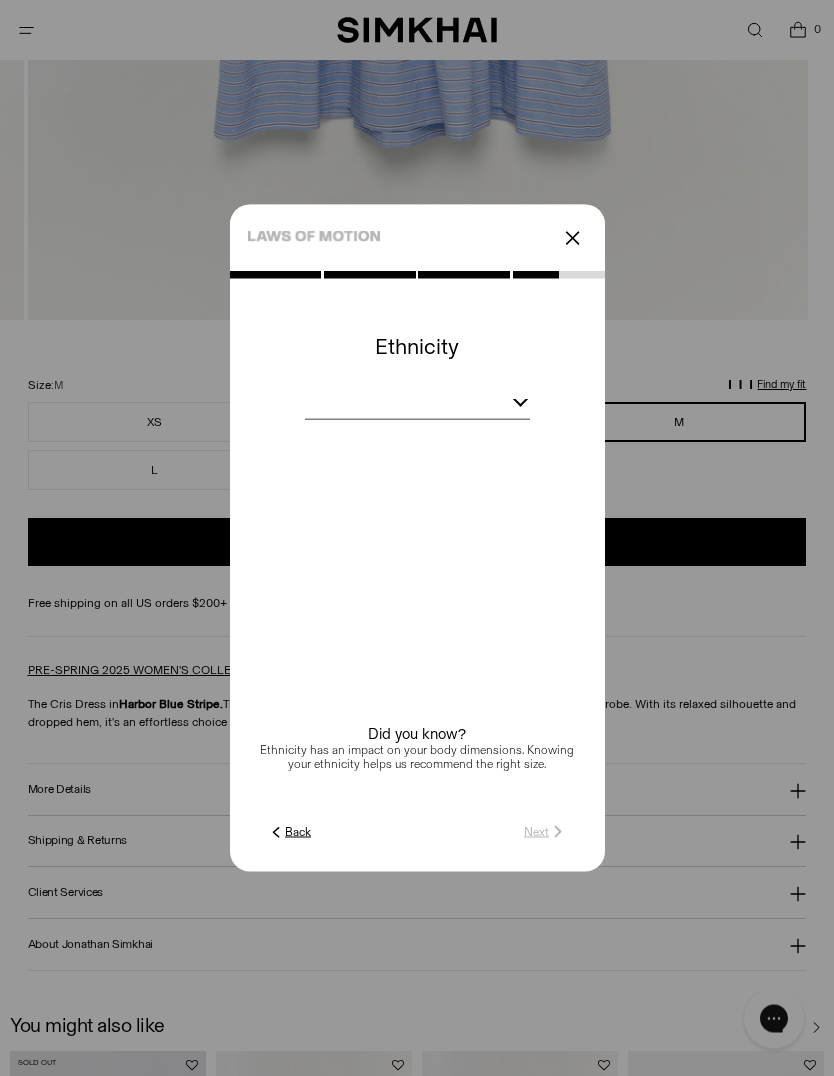 scroll, scrollTop: 1070, scrollLeft: 0, axis: vertical 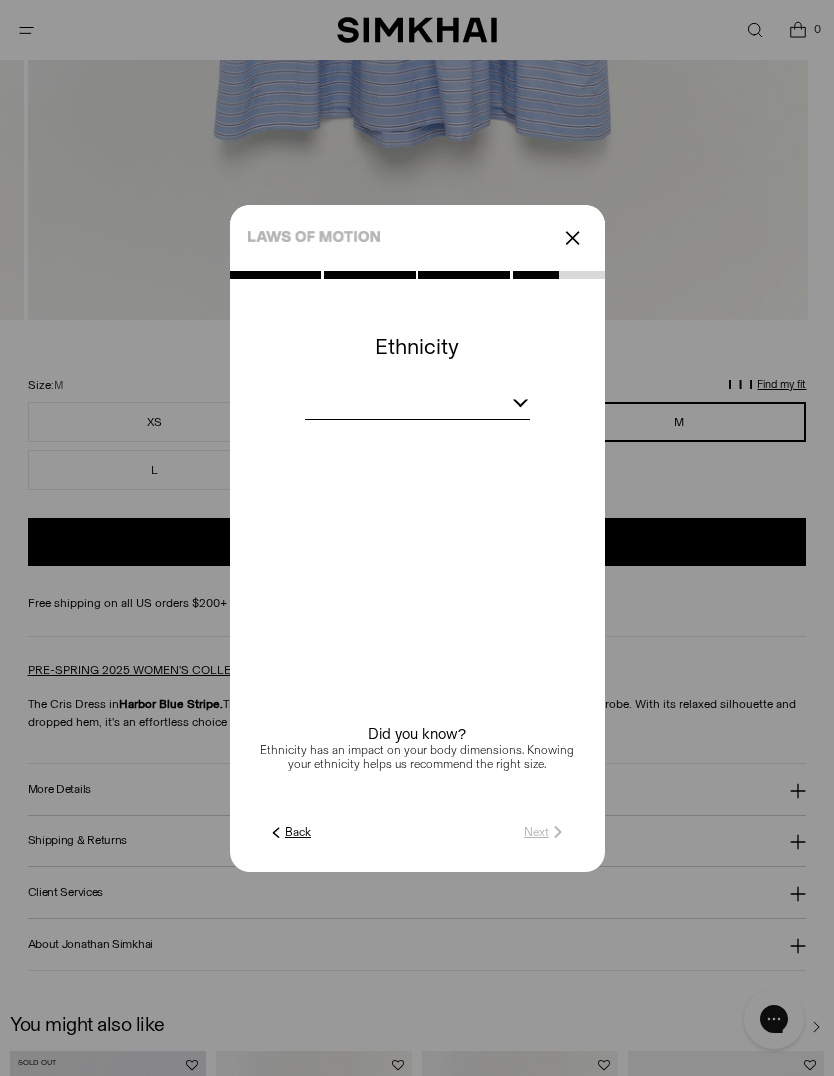 click at bounding box center [417, 406] 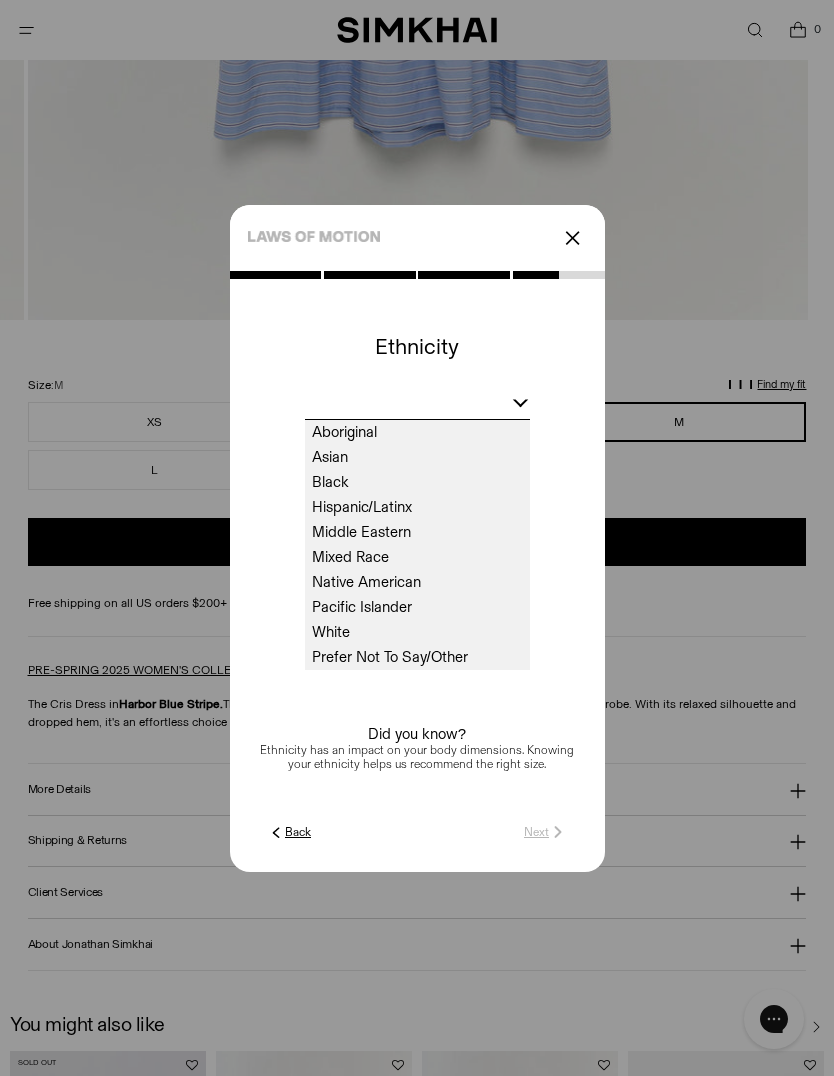 click on "Asian" at bounding box center (417, 457) 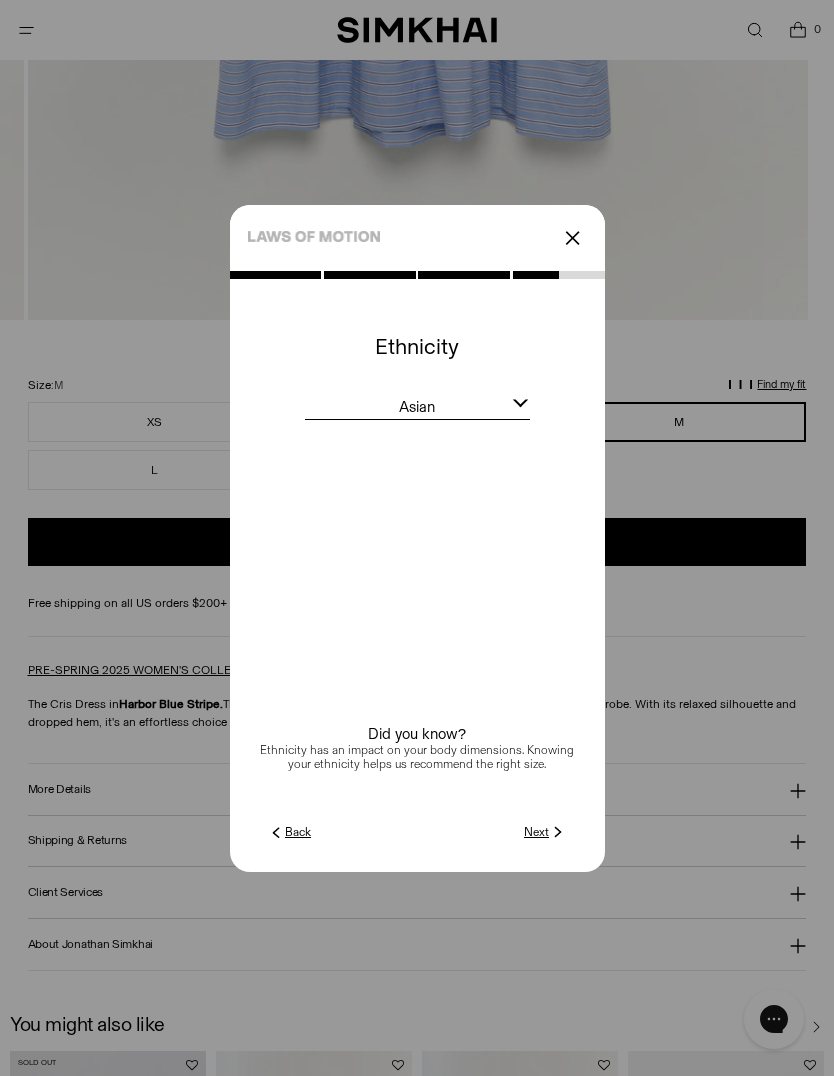 click on "Next" 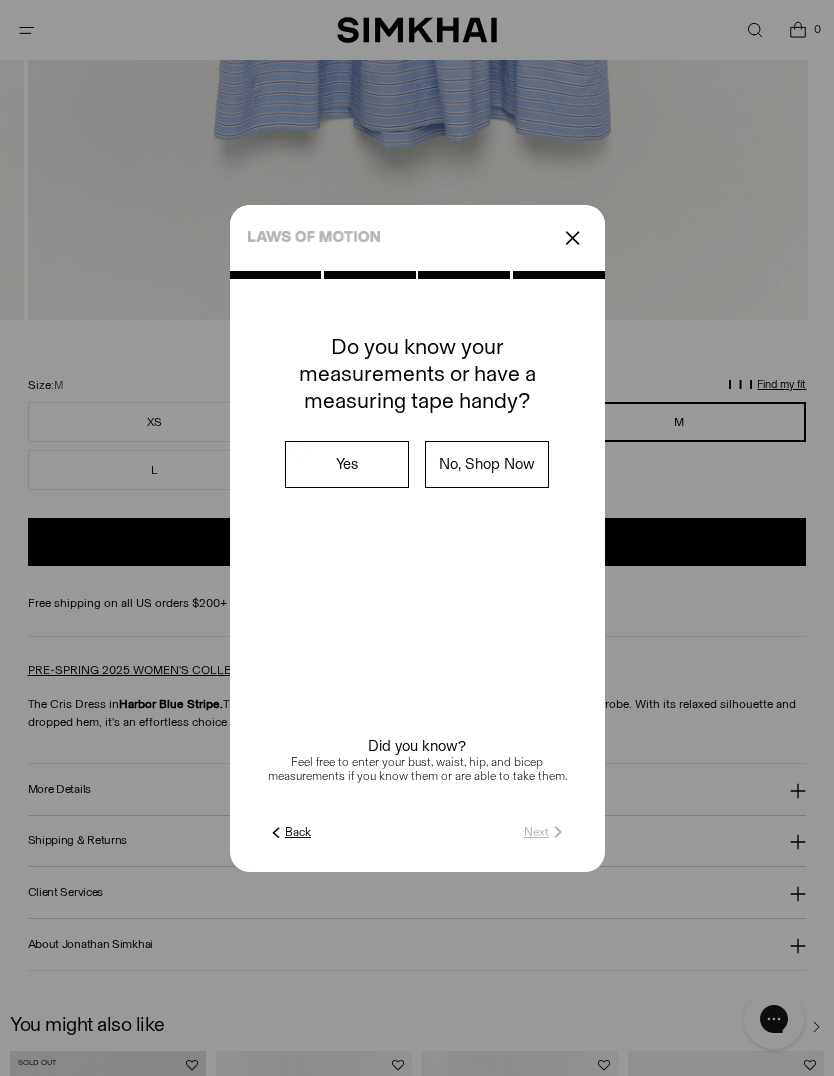 click on "No, Shop Now" at bounding box center (487, 464) 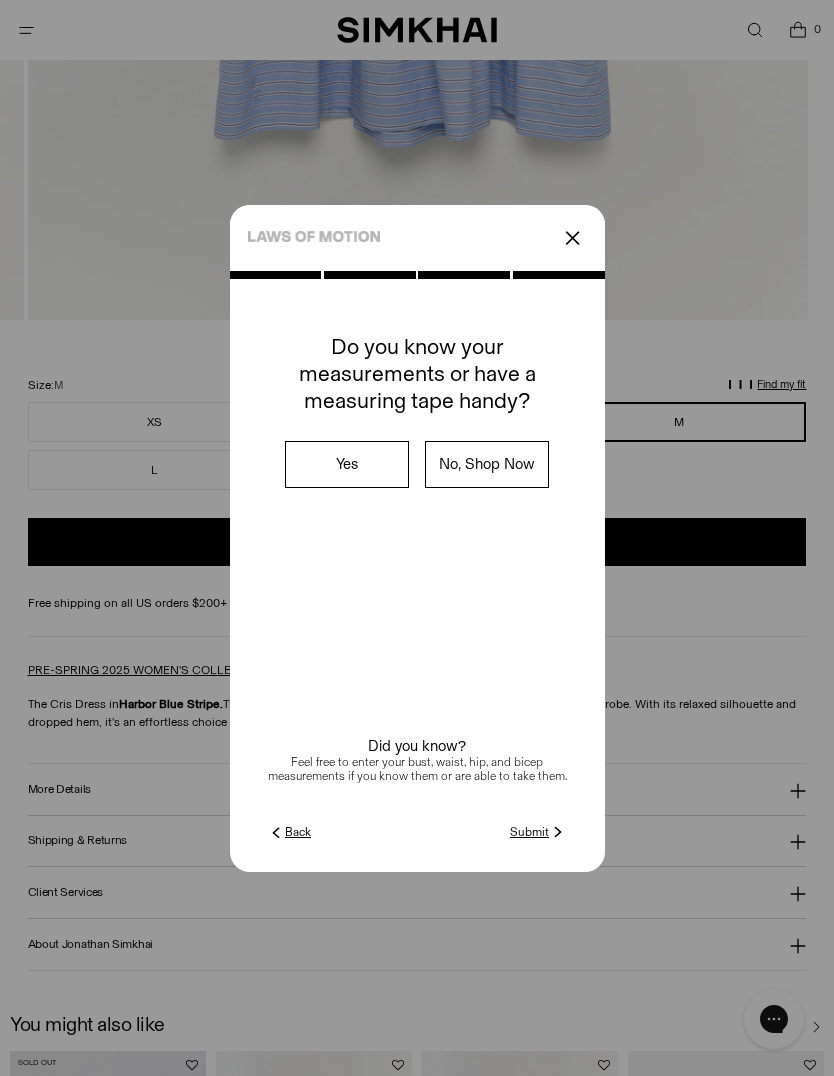 click on "Submit" 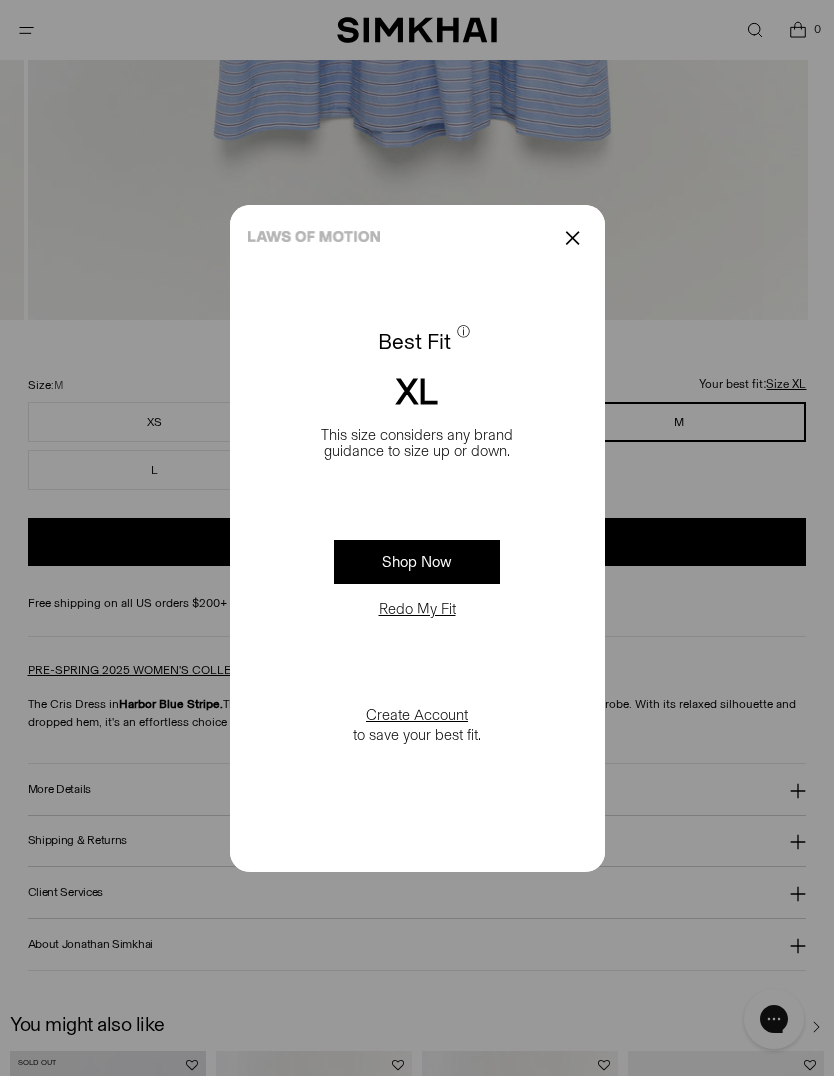 click on "✕" at bounding box center (572, 238) 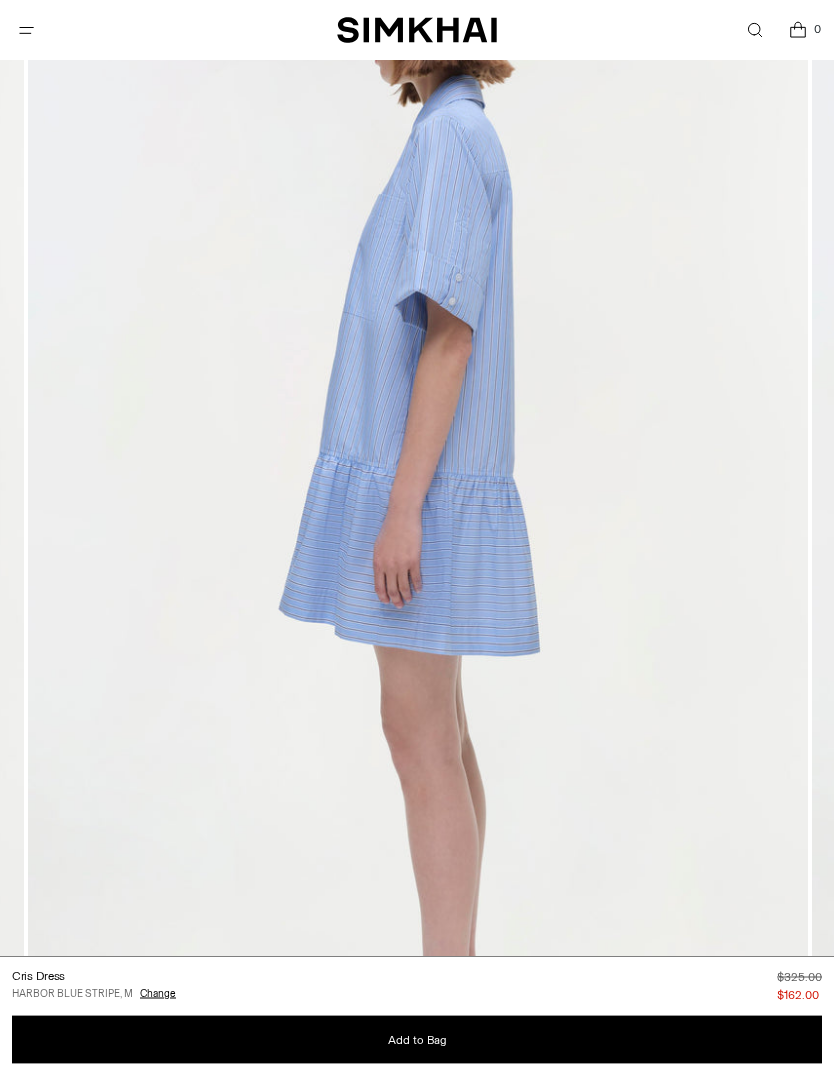 scroll, scrollTop: 299, scrollLeft: 0, axis: vertical 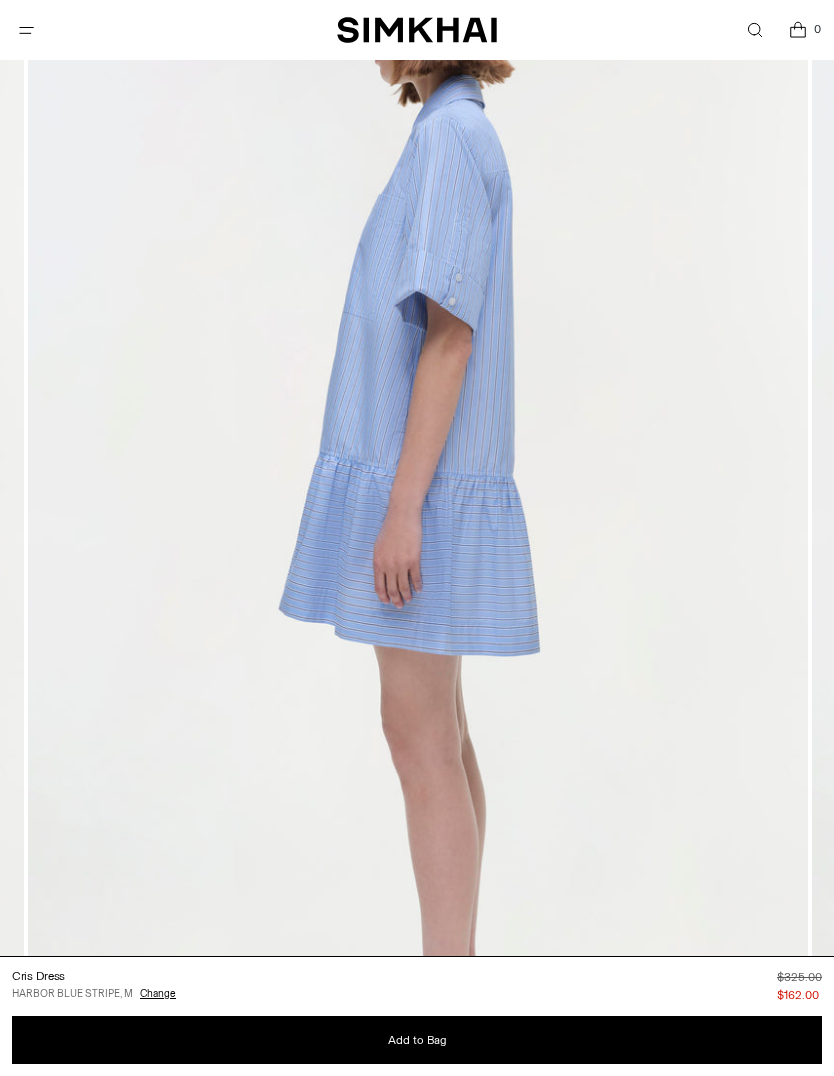 click 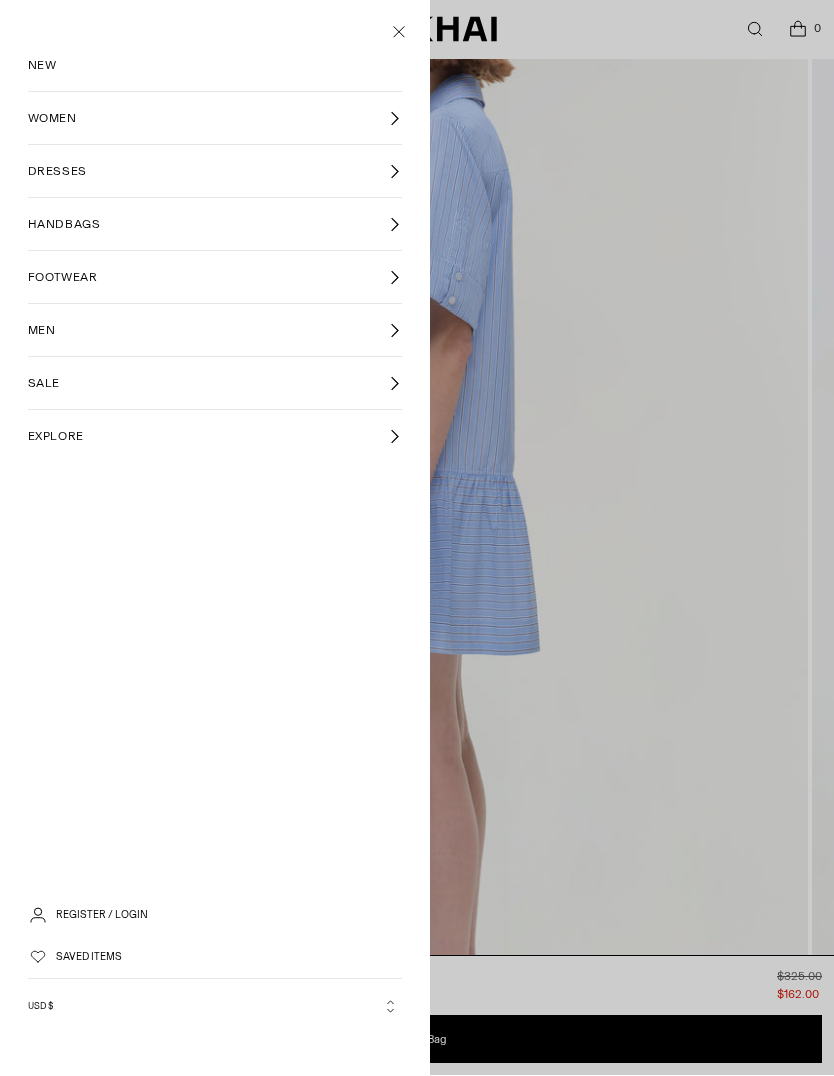 click on "SALE" at bounding box center (215, 384) 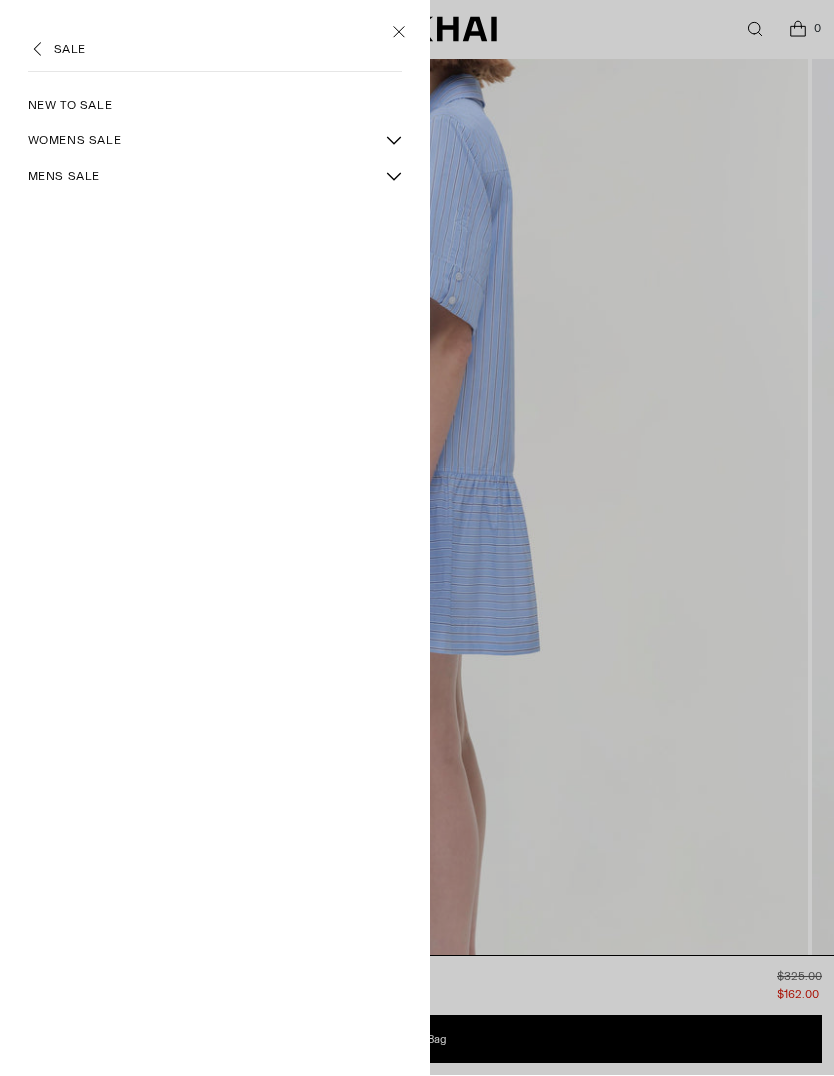 click on "WOMENS SALE" at bounding box center (75, 141) 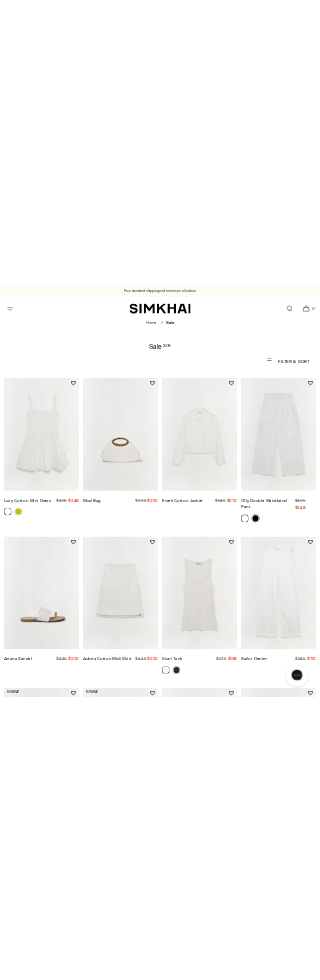 scroll, scrollTop: 0, scrollLeft: 0, axis: both 